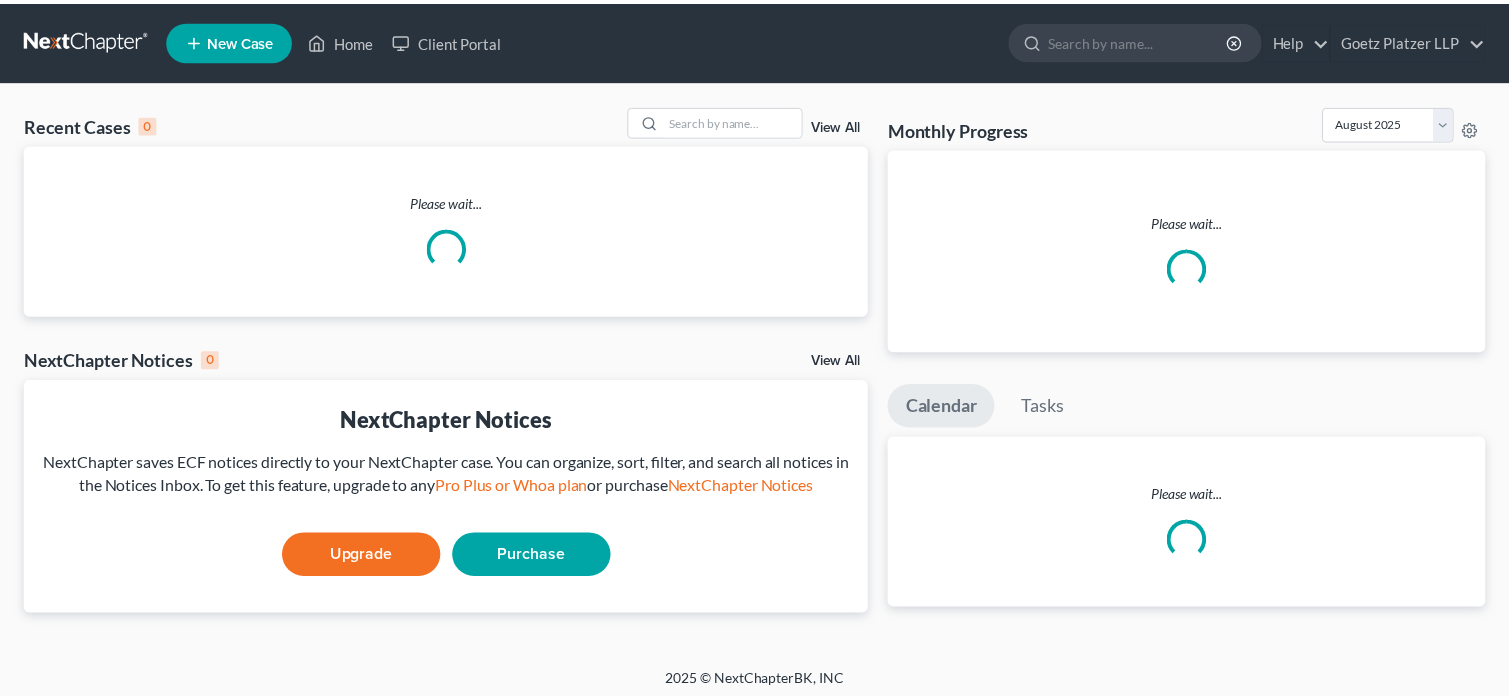 scroll, scrollTop: 0, scrollLeft: 0, axis: both 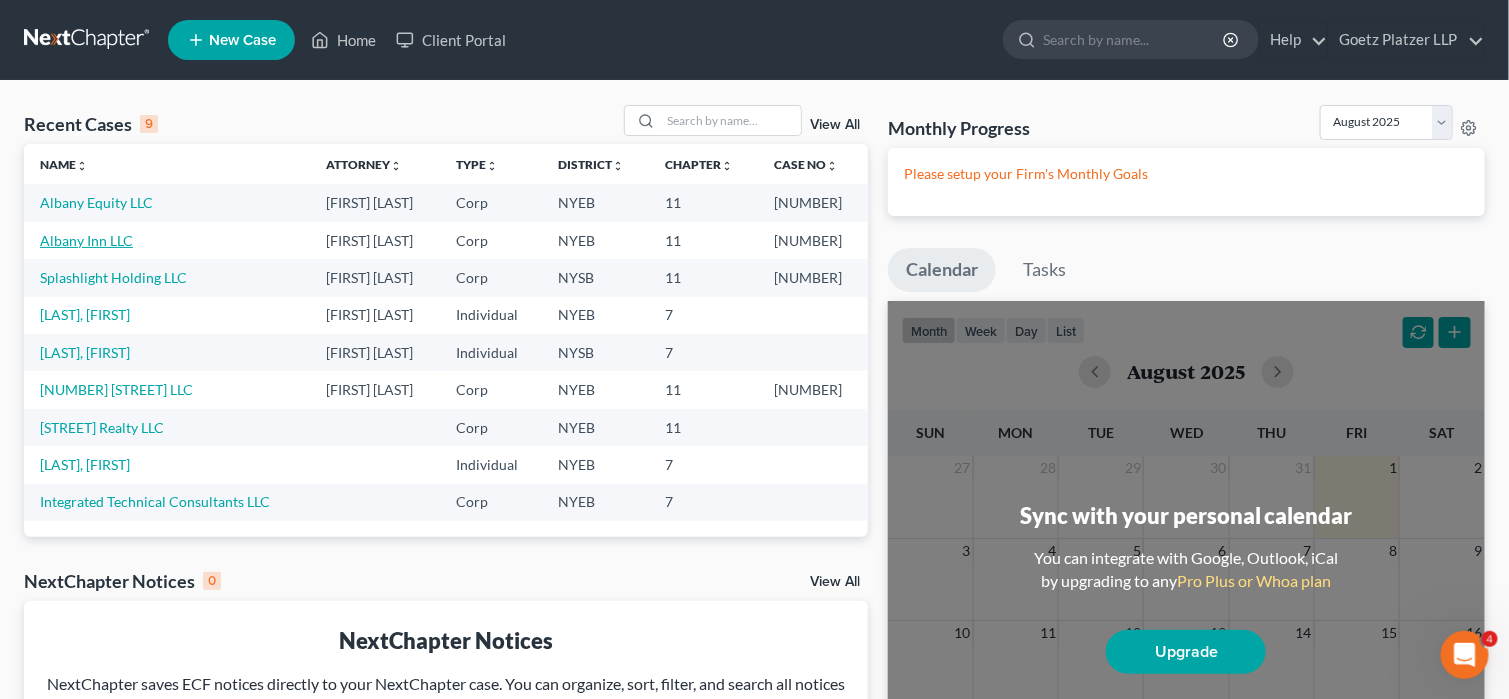 click on "Albany Inn LLC" at bounding box center [86, 240] 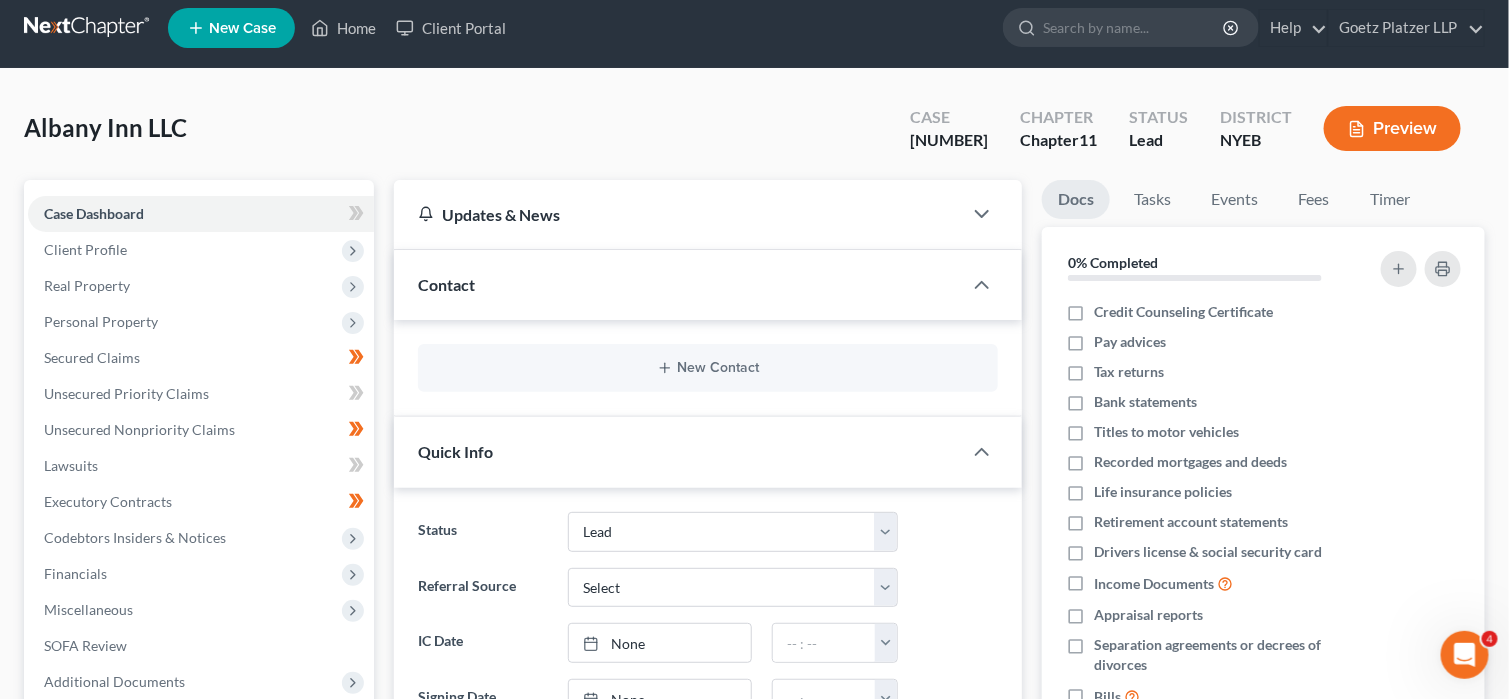 scroll, scrollTop: 0, scrollLeft: 0, axis: both 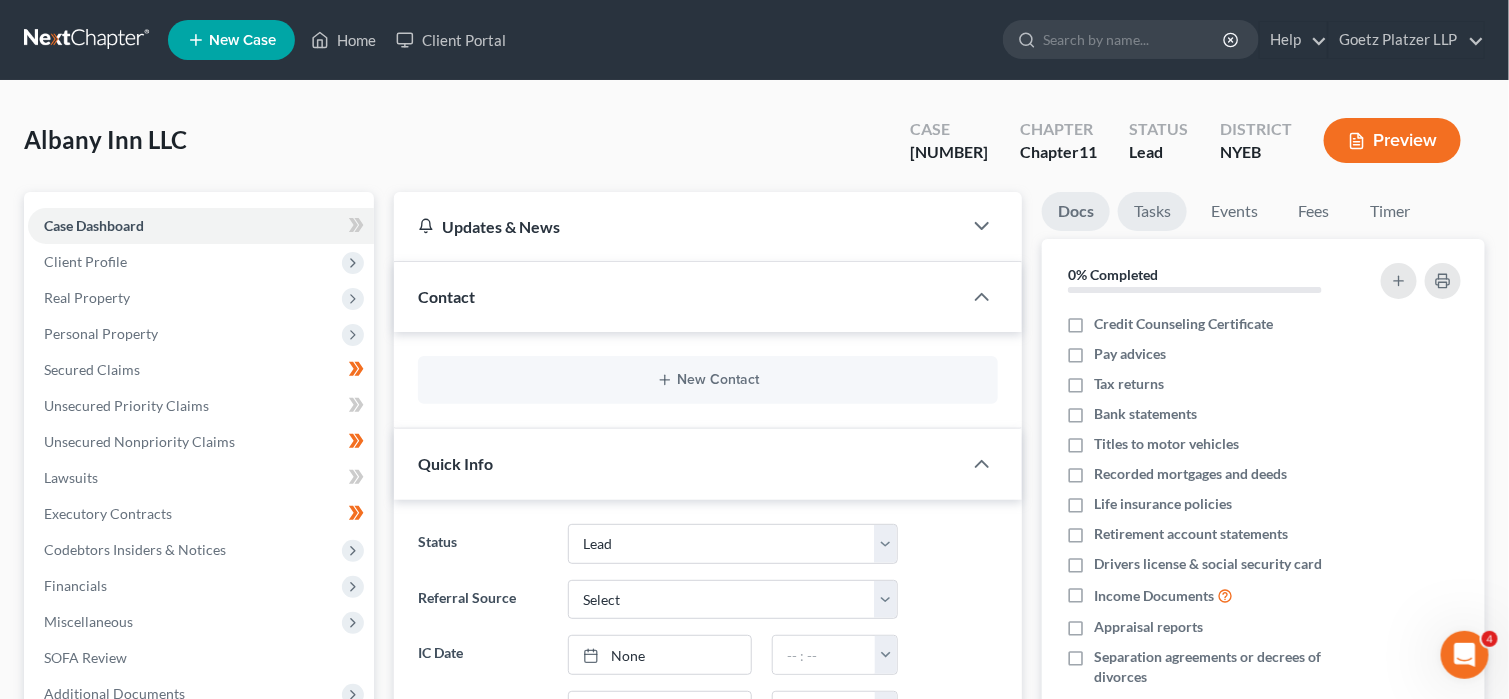 click on "Tasks" at bounding box center (1152, 211) 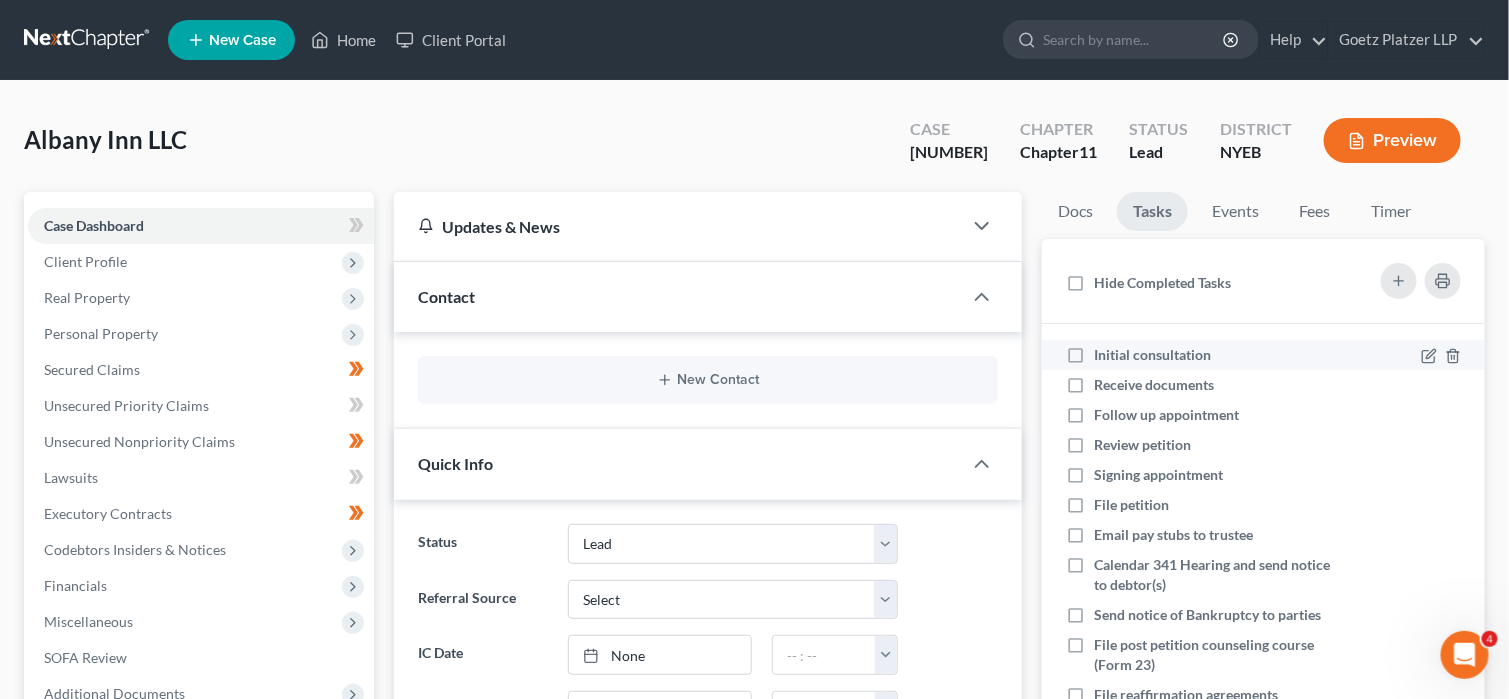 scroll, scrollTop: 102, scrollLeft: 0, axis: vertical 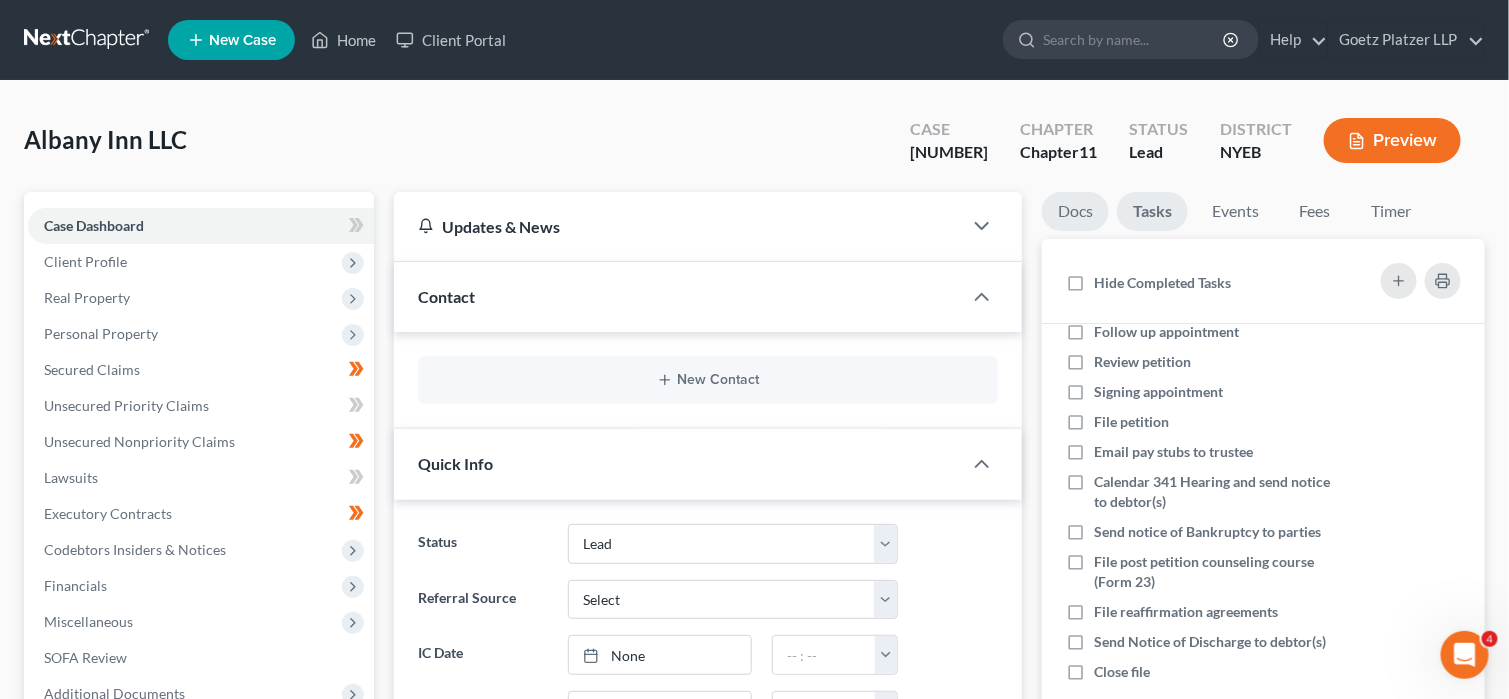 click on "Docs" at bounding box center (1075, 211) 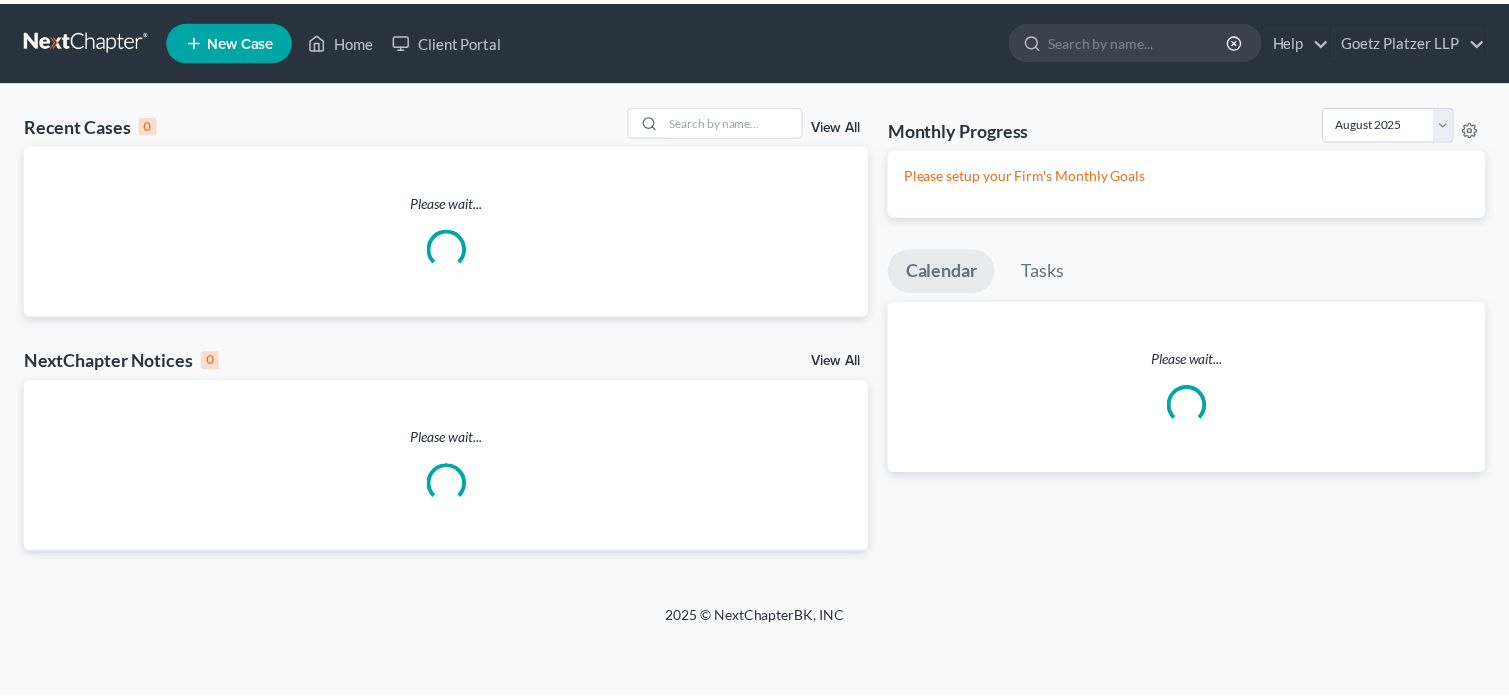 scroll, scrollTop: 0, scrollLeft: 0, axis: both 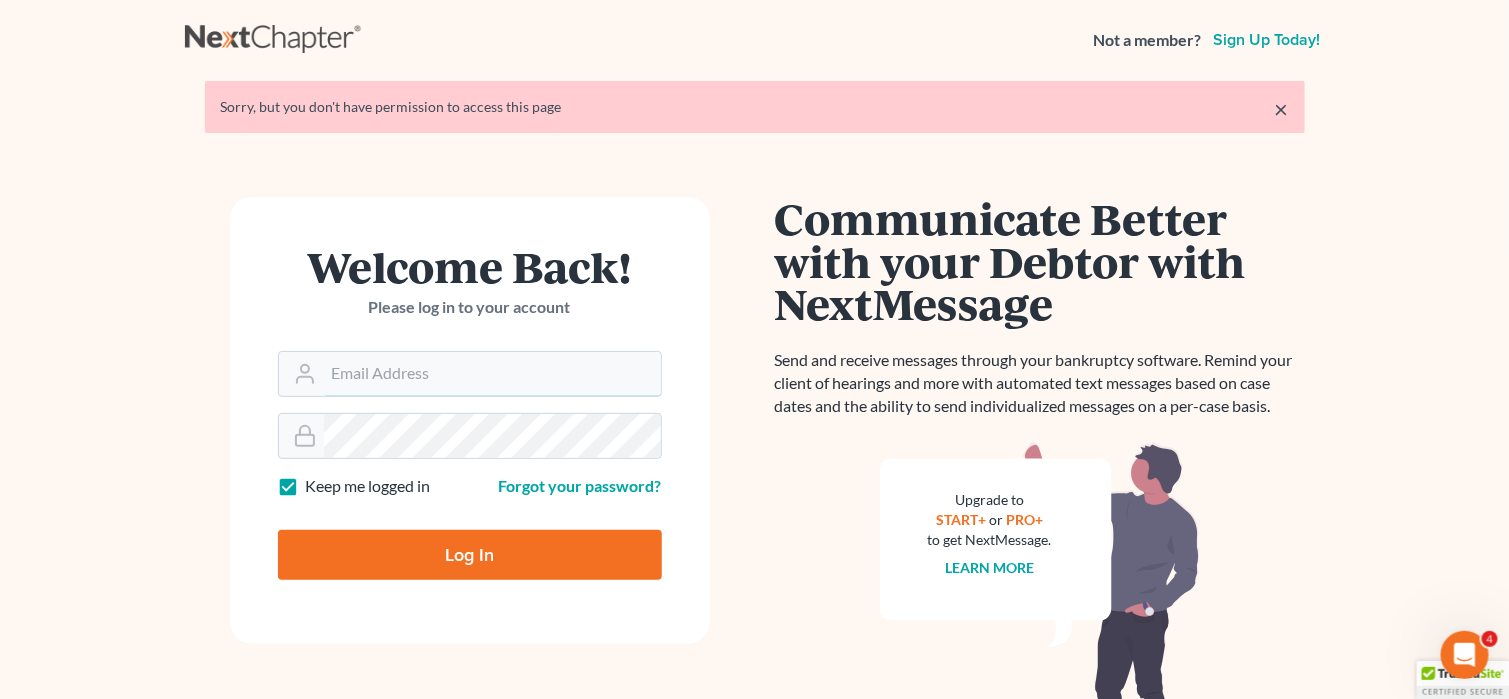 type on "ssimon@goetzplatzer.com" 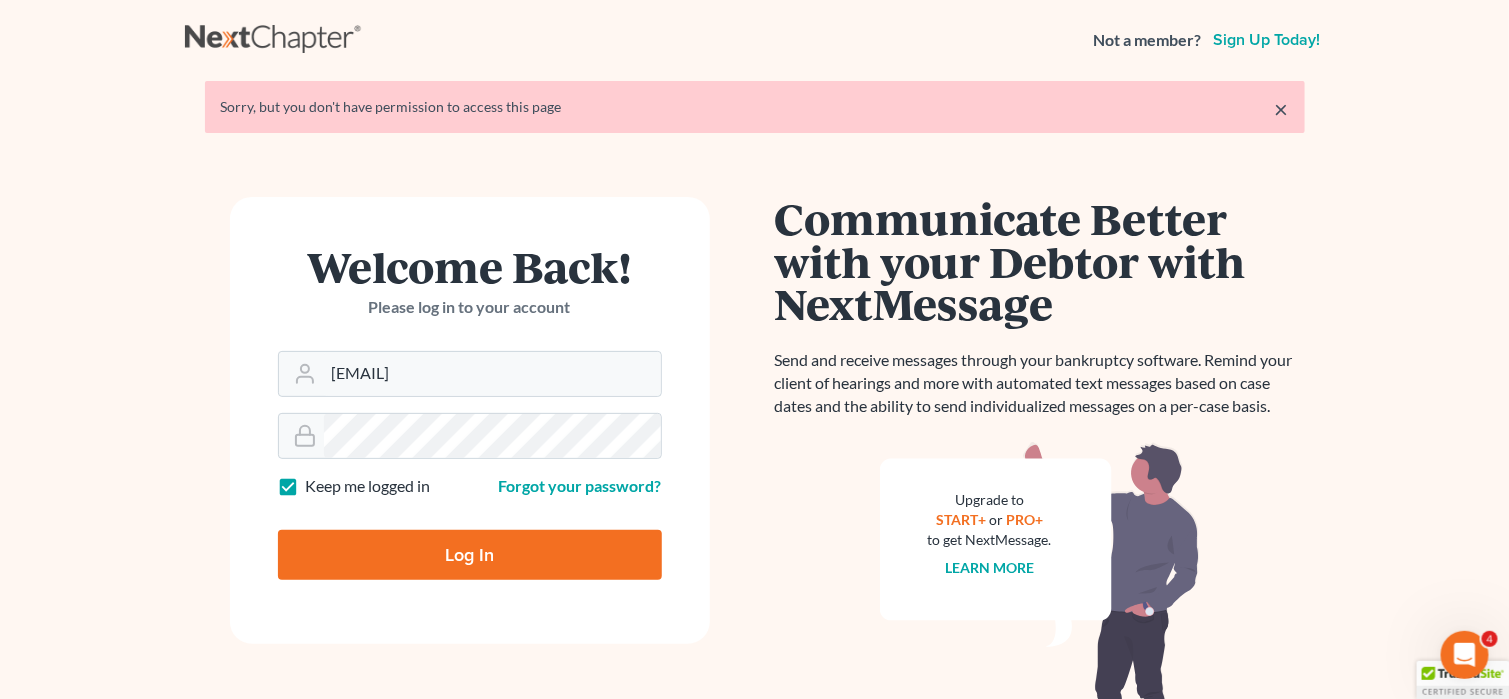 click on "Log In" at bounding box center (470, 555) 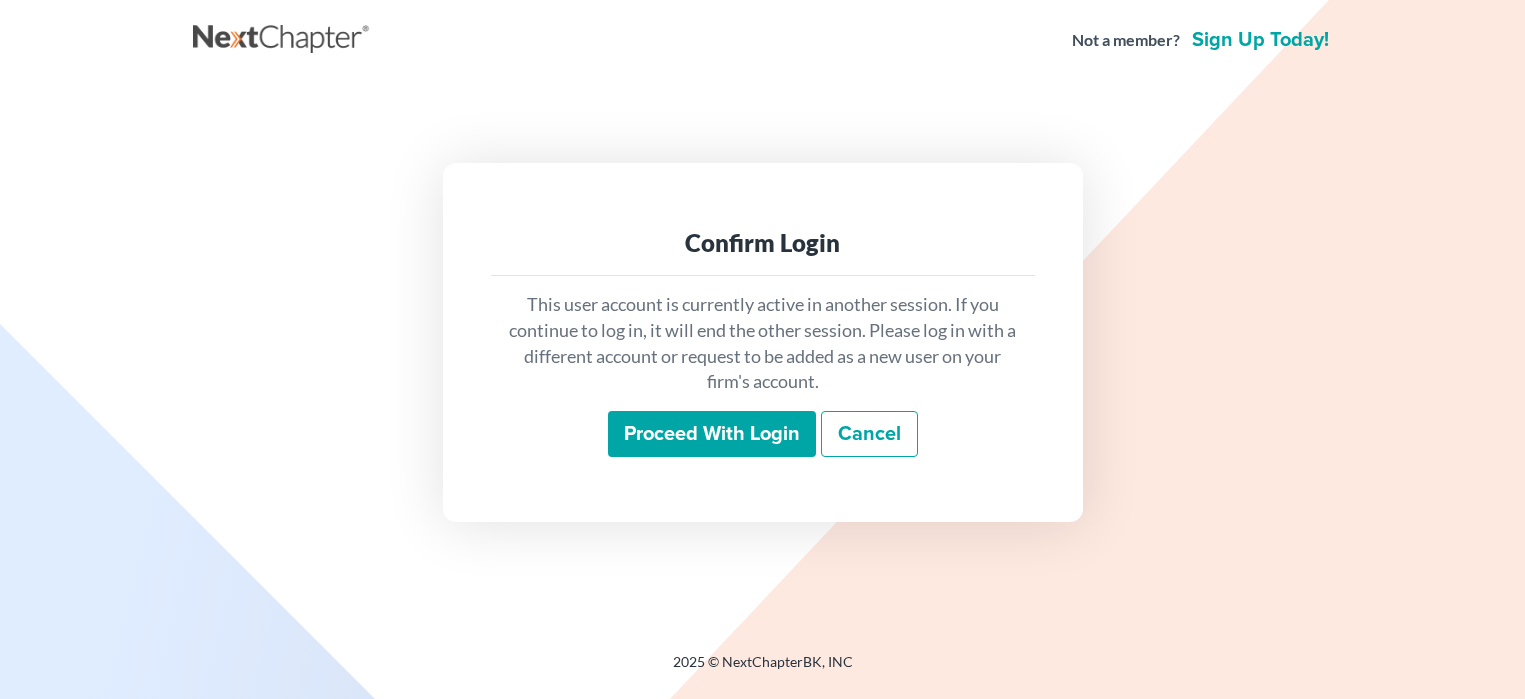 scroll, scrollTop: 0, scrollLeft: 0, axis: both 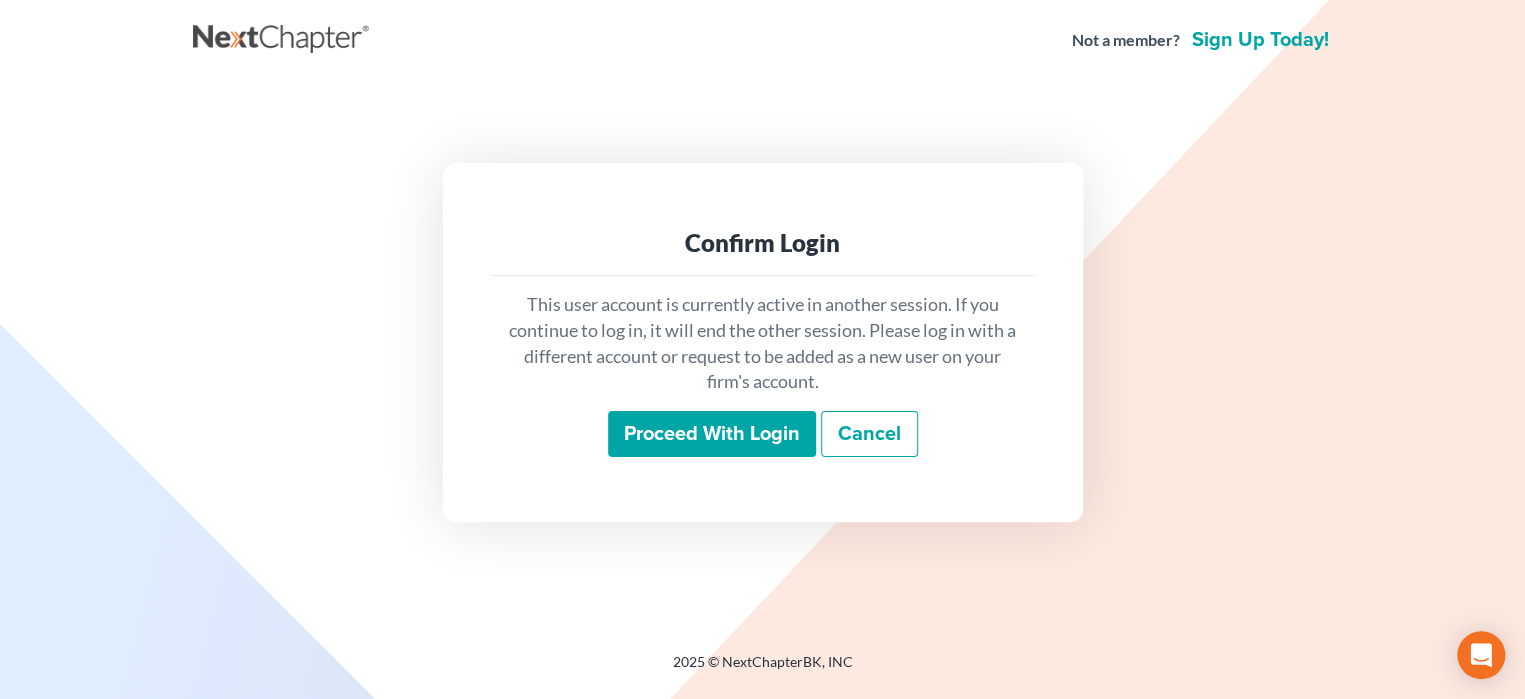 click on "Proceed with login" at bounding box center [712, 434] 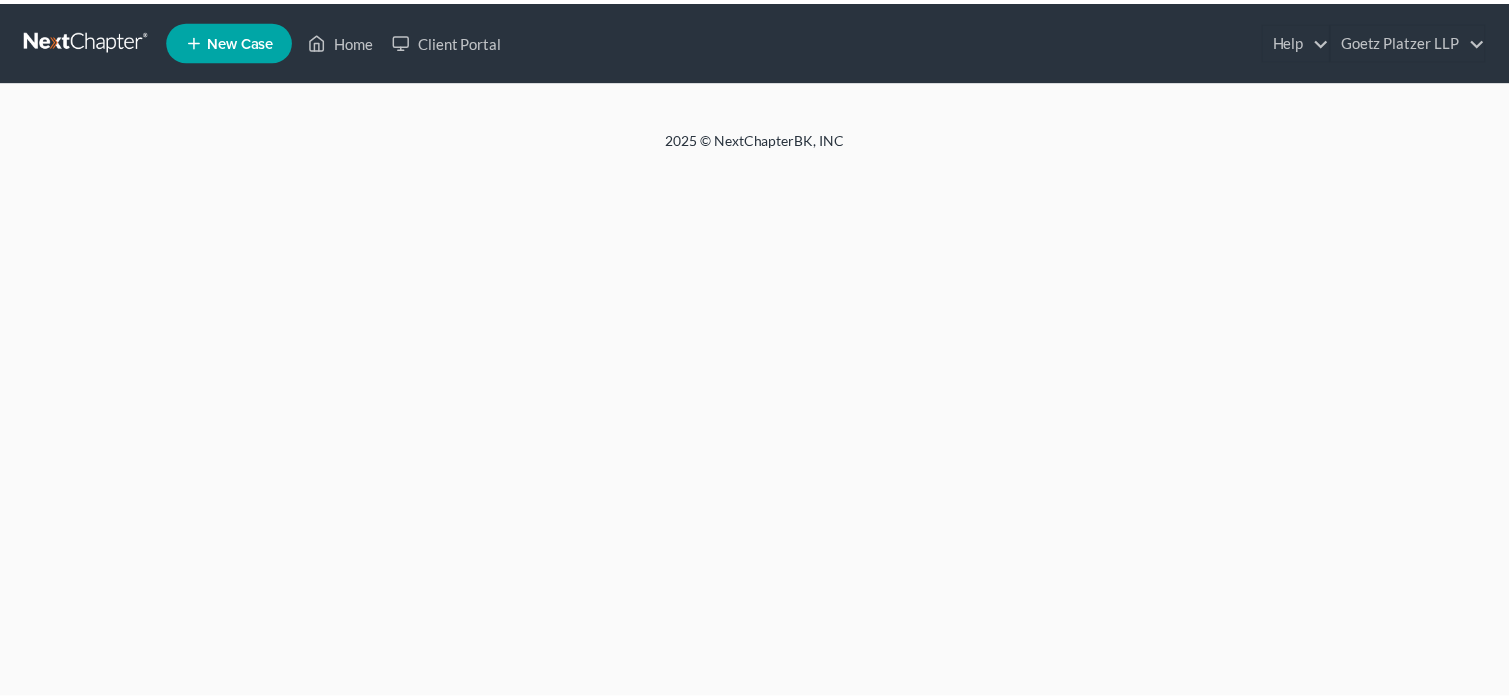 scroll, scrollTop: 0, scrollLeft: 0, axis: both 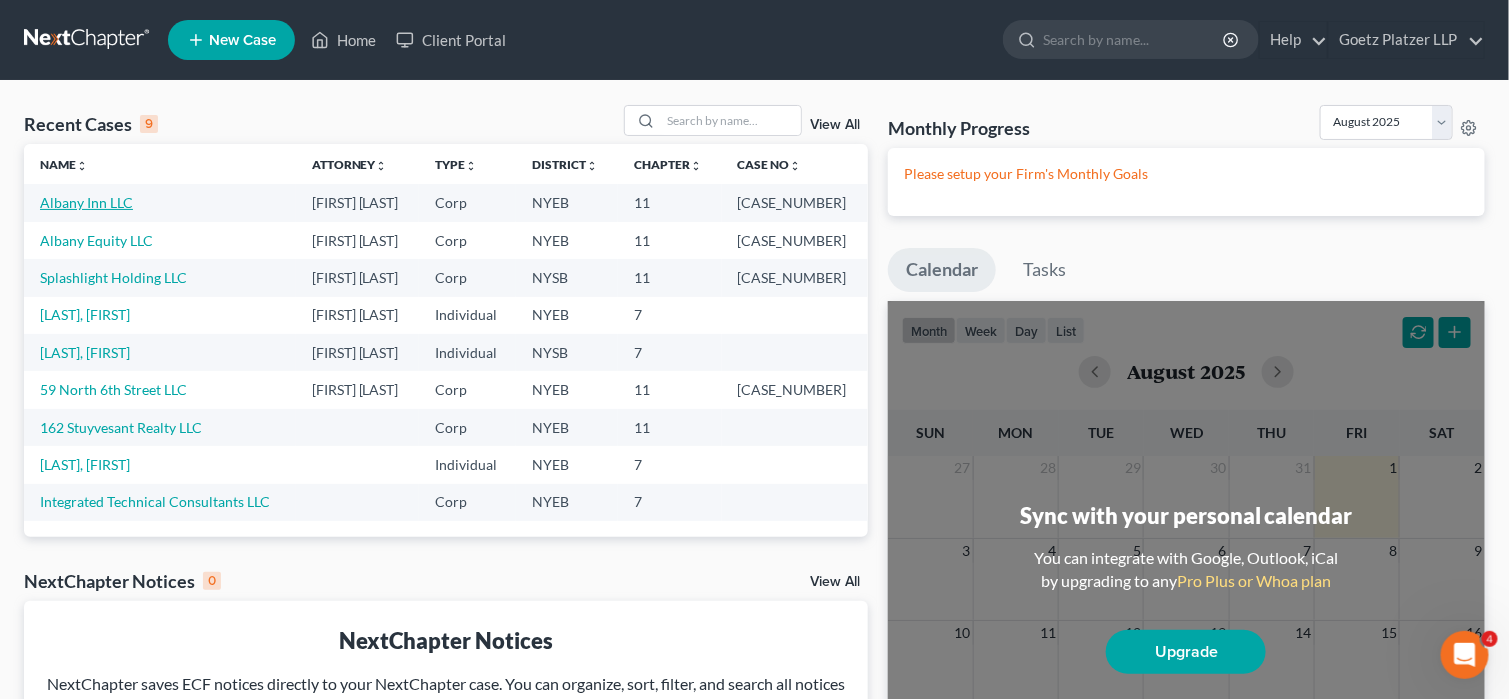 click on "Albany Inn LLC" at bounding box center (86, 202) 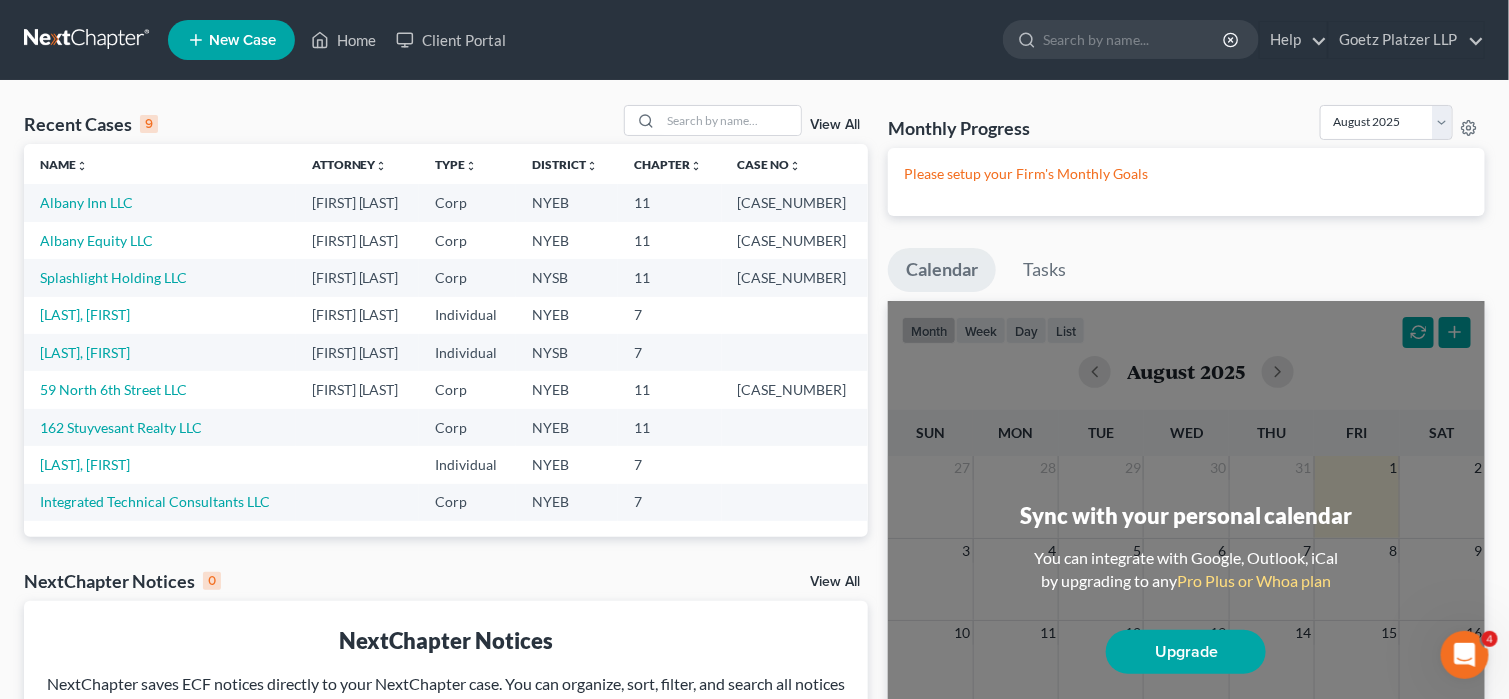 select on "10" 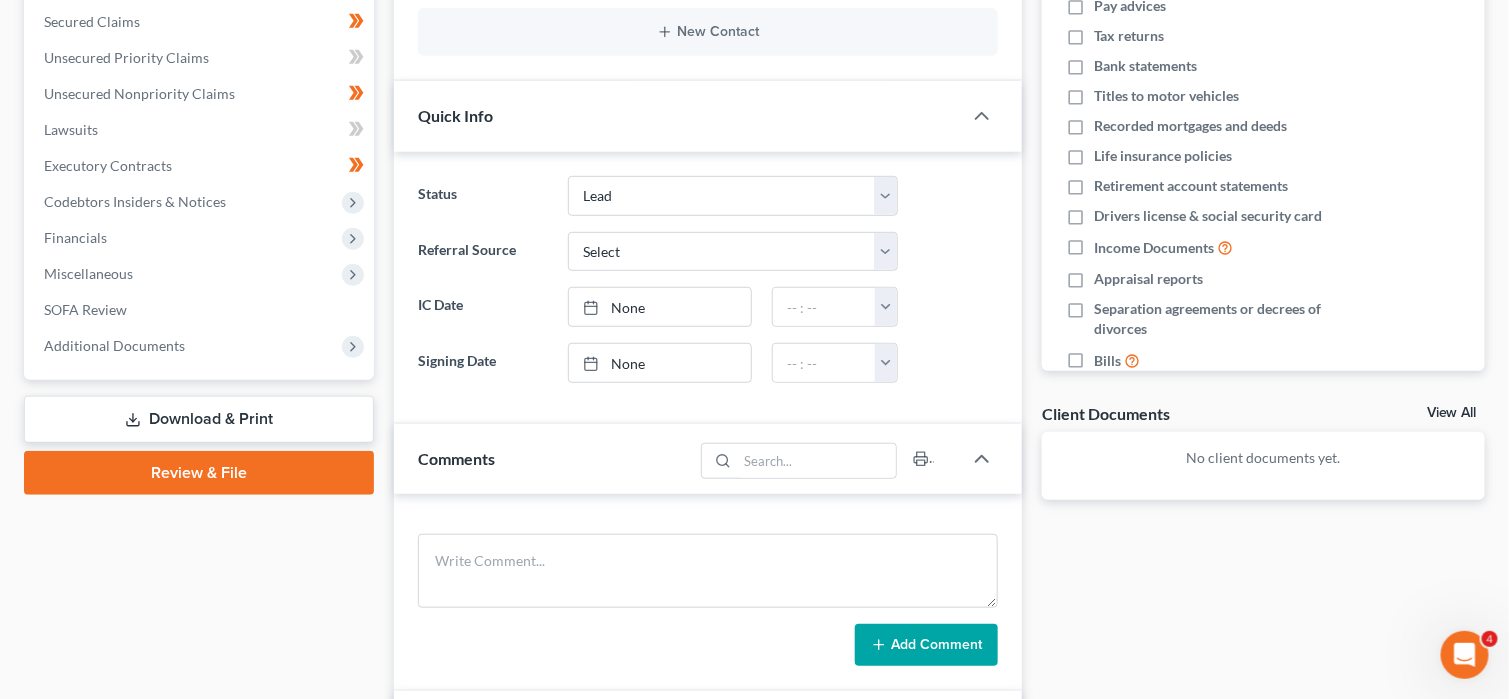 scroll, scrollTop: 400, scrollLeft: 0, axis: vertical 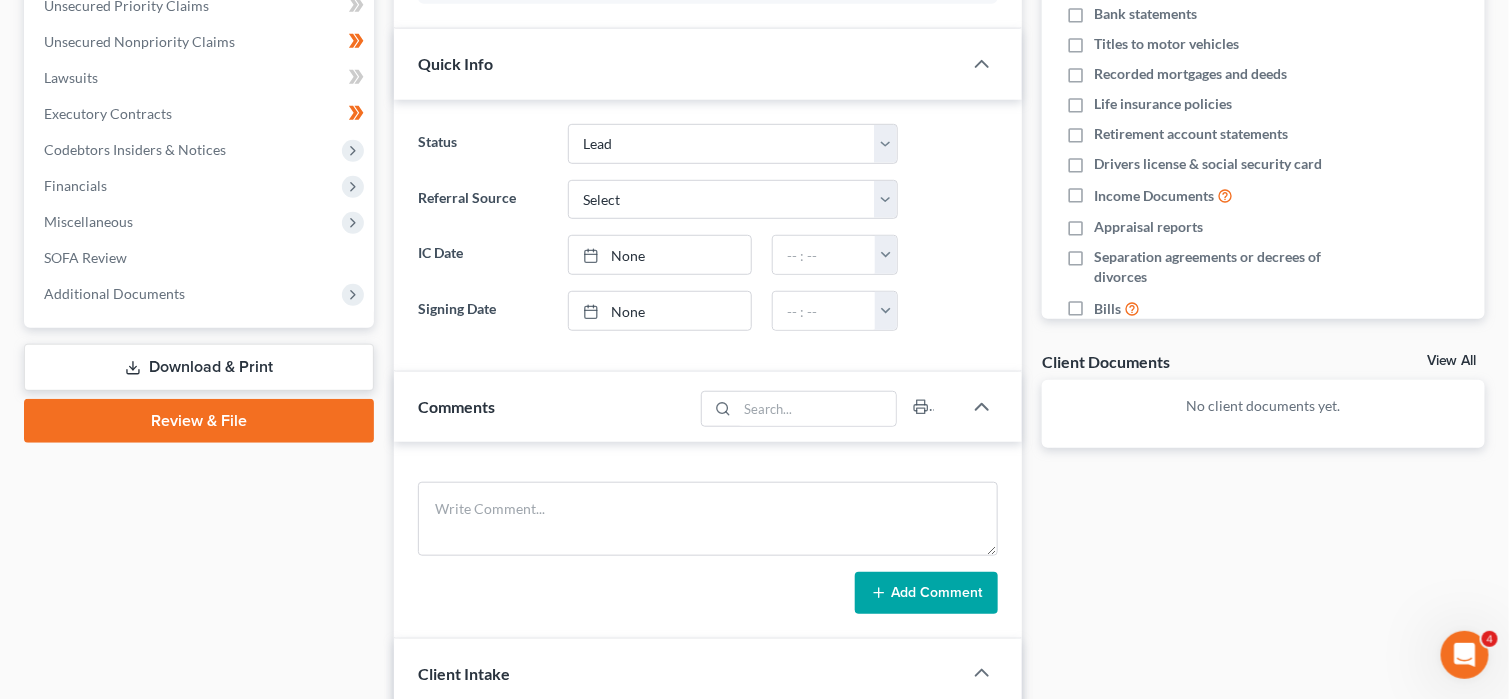 click on "Review & File" at bounding box center [199, 421] 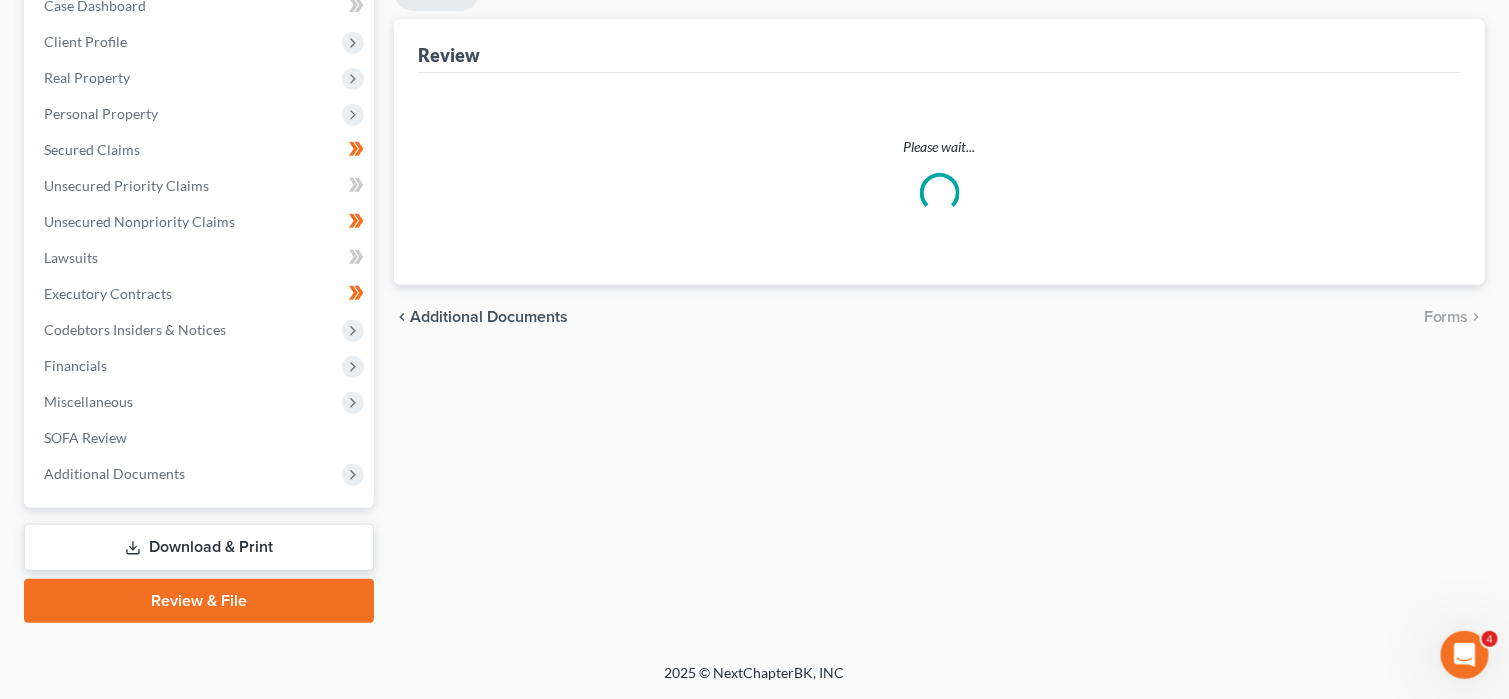 scroll, scrollTop: 0, scrollLeft: 0, axis: both 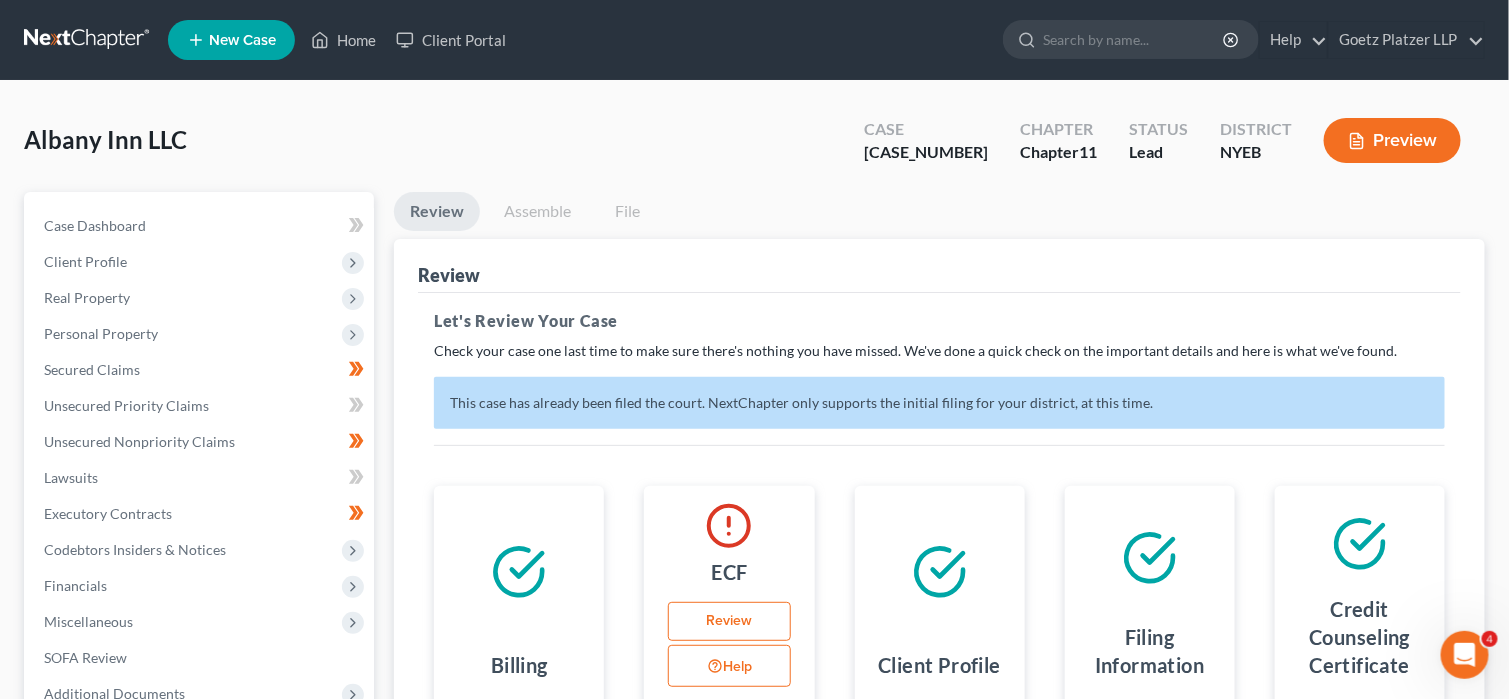 select on "10" 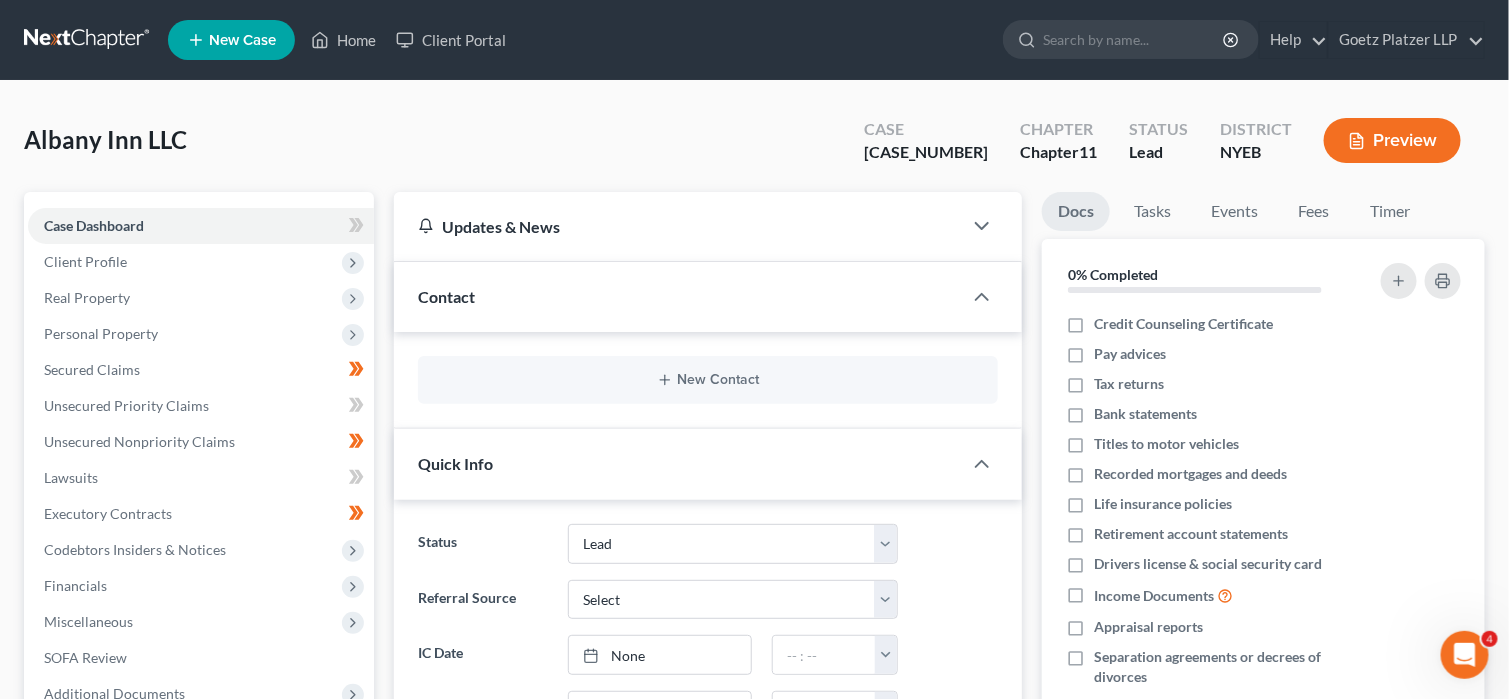 scroll, scrollTop: 359, scrollLeft: 0, axis: vertical 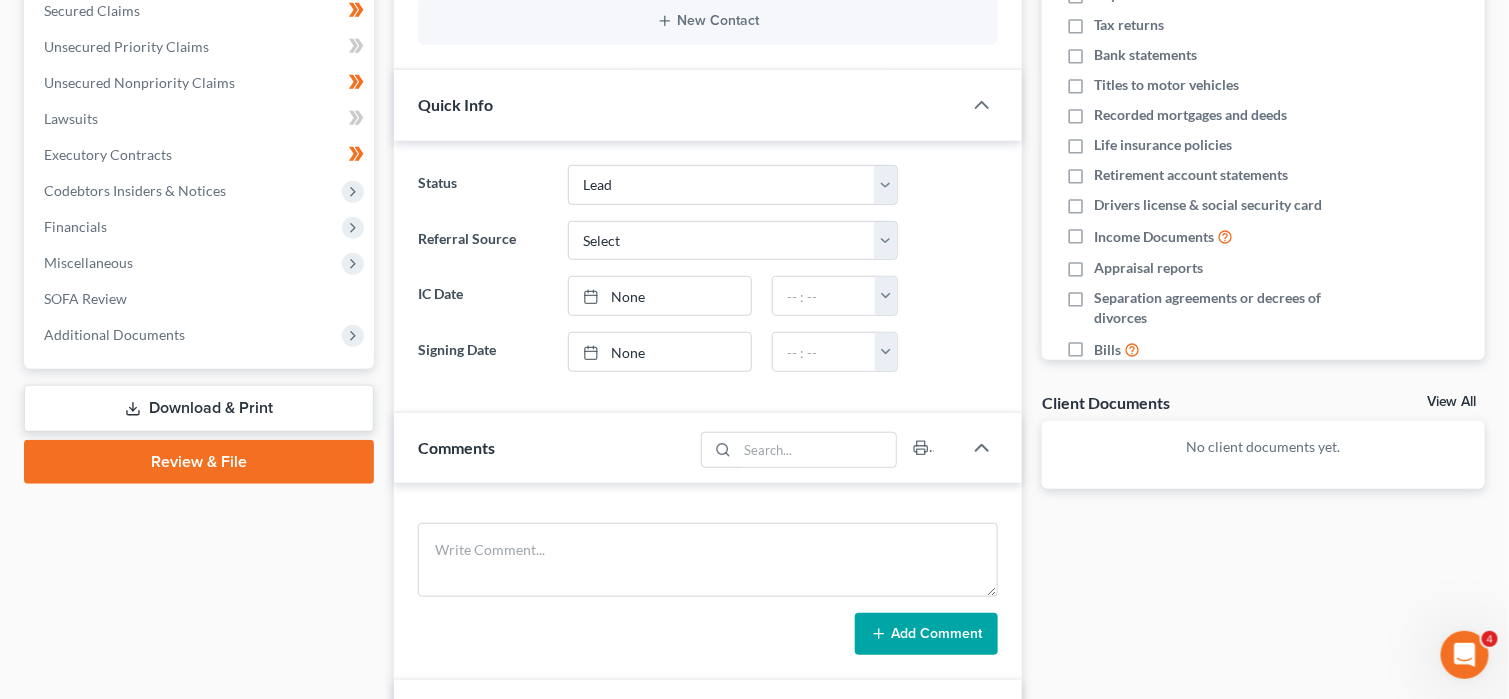 click on "Download & Print" at bounding box center [199, 408] 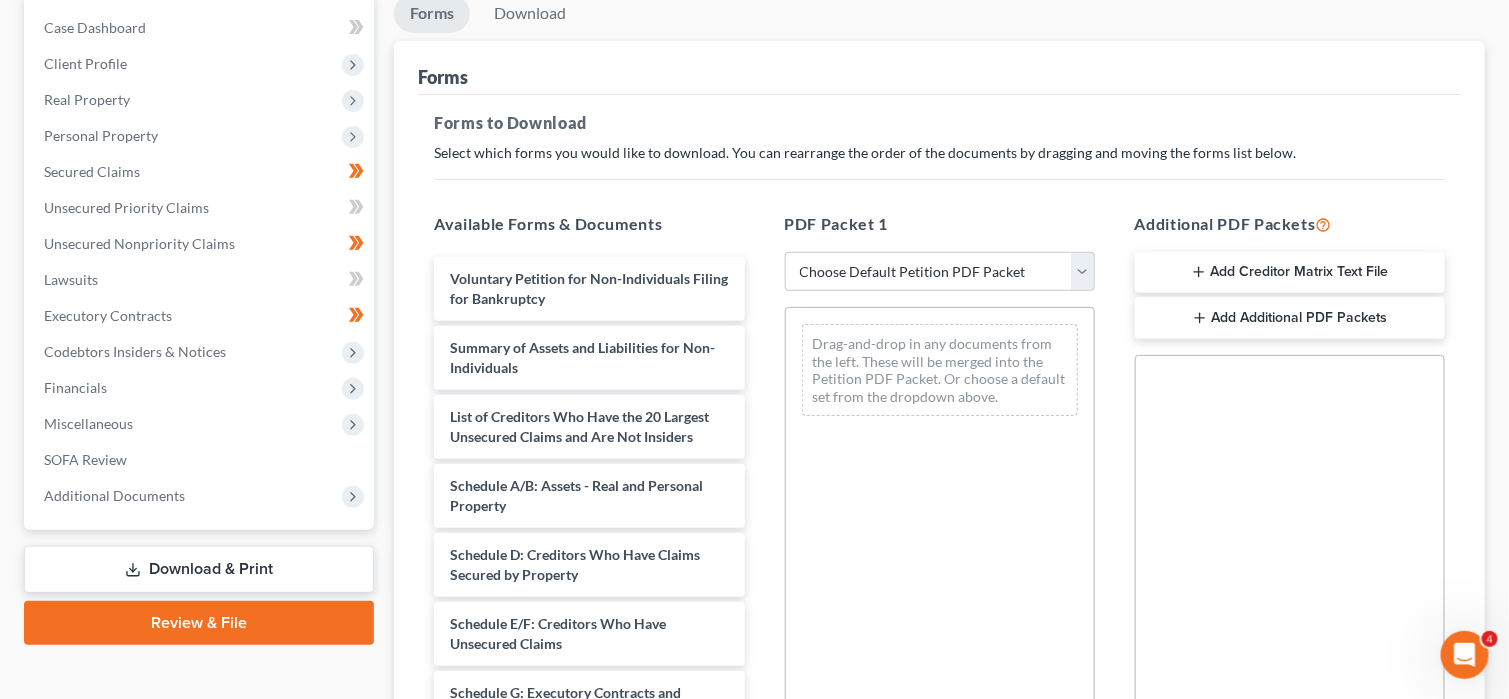 scroll, scrollTop: 0, scrollLeft: 0, axis: both 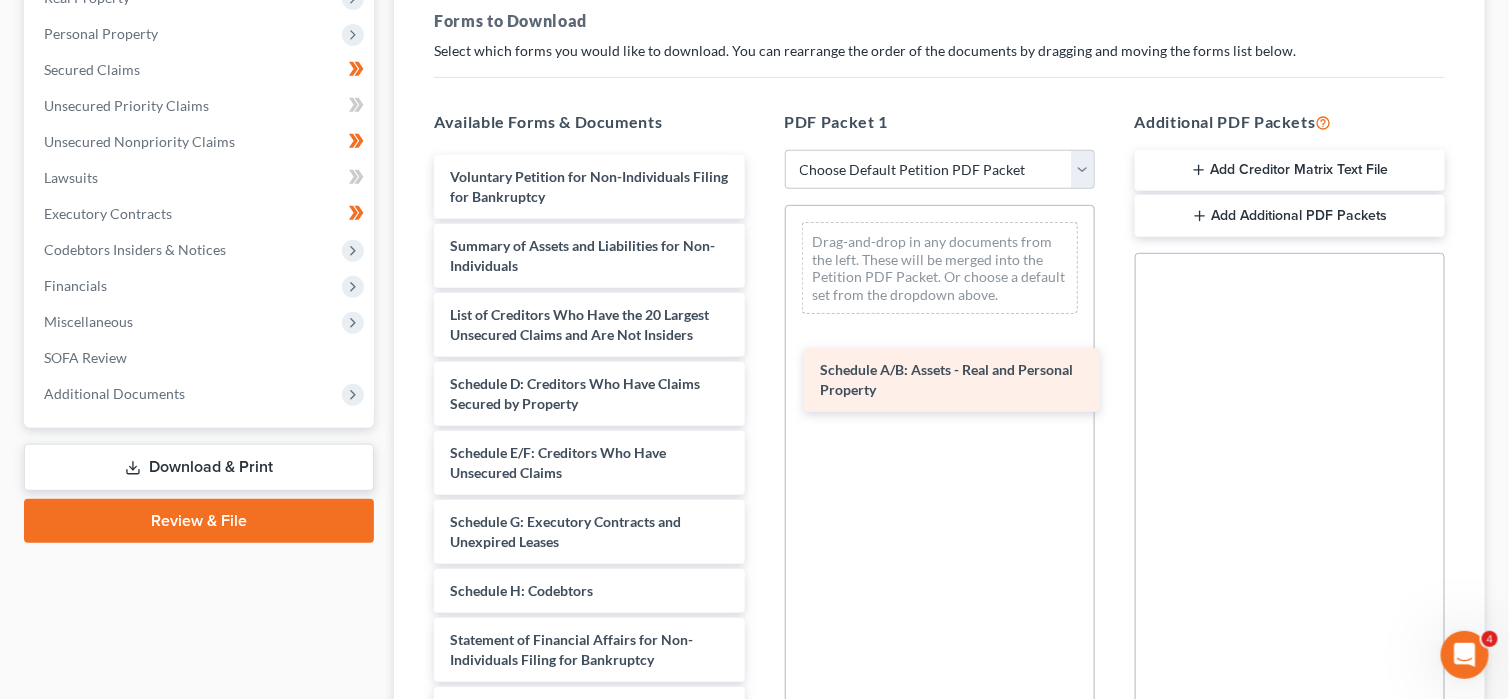 drag, startPoint x: 565, startPoint y: 394, endPoint x: 935, endPoint y: 382, distance: 370.19455 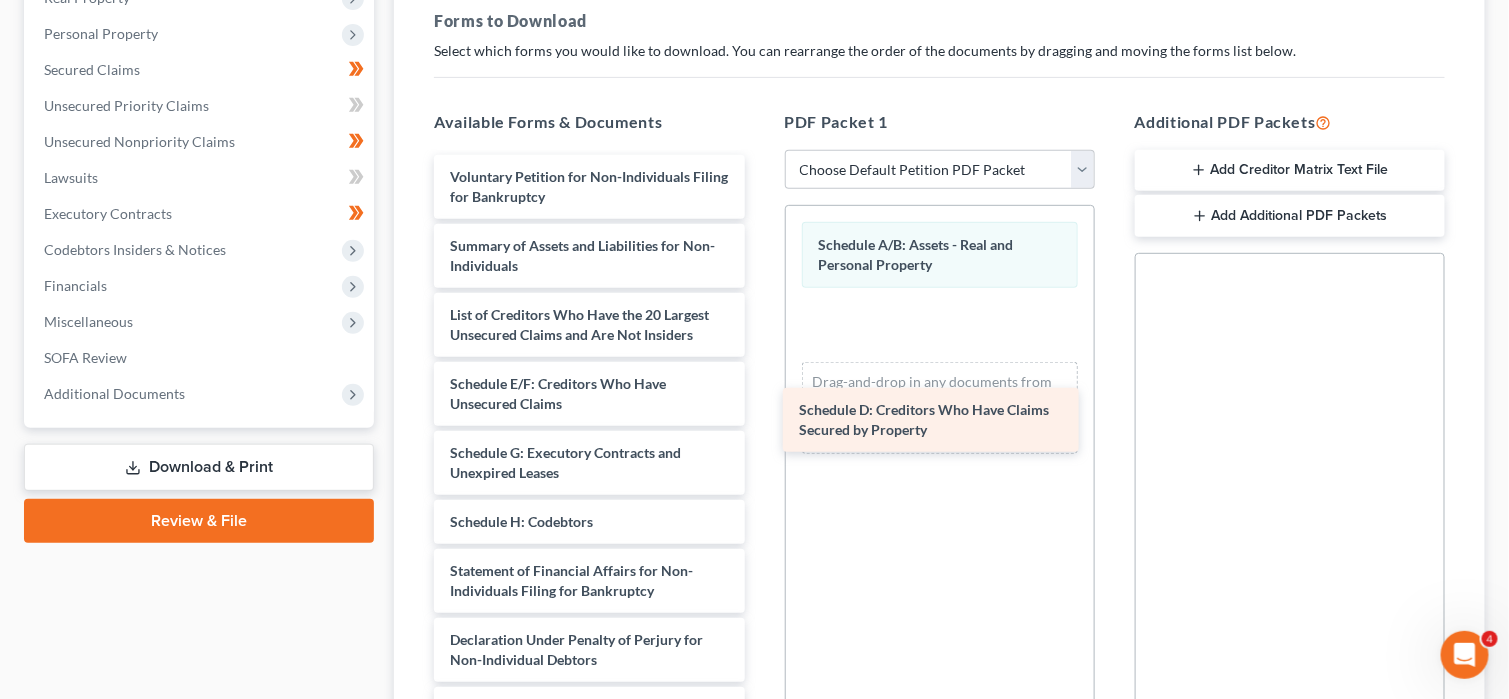 drag, startPoint x: 544, startPoint y: 388, endPoint x: 892, endPoint y: 413, distance: 348.89682 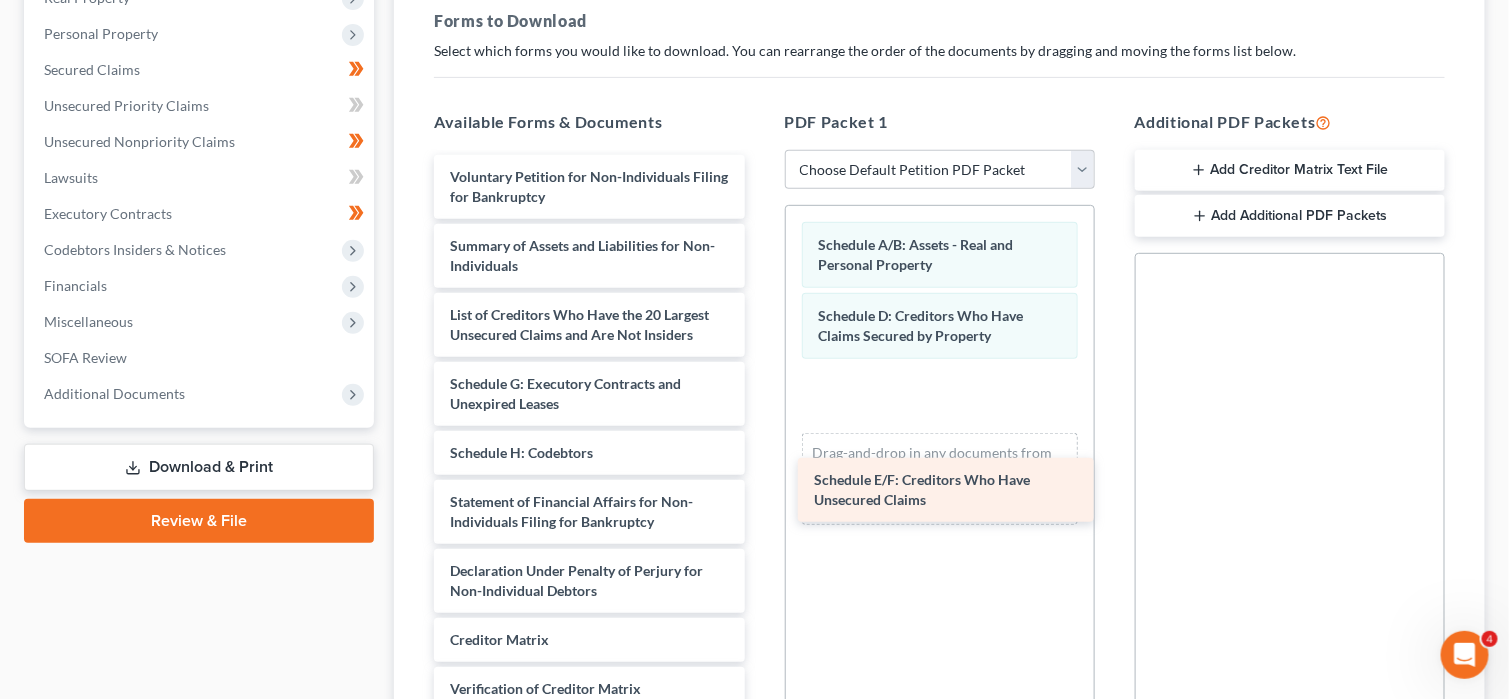 drag, startPoint x: 564, startPoint y: 389, endPoint x: 928, endPoint y: 487, distance: 376.96155 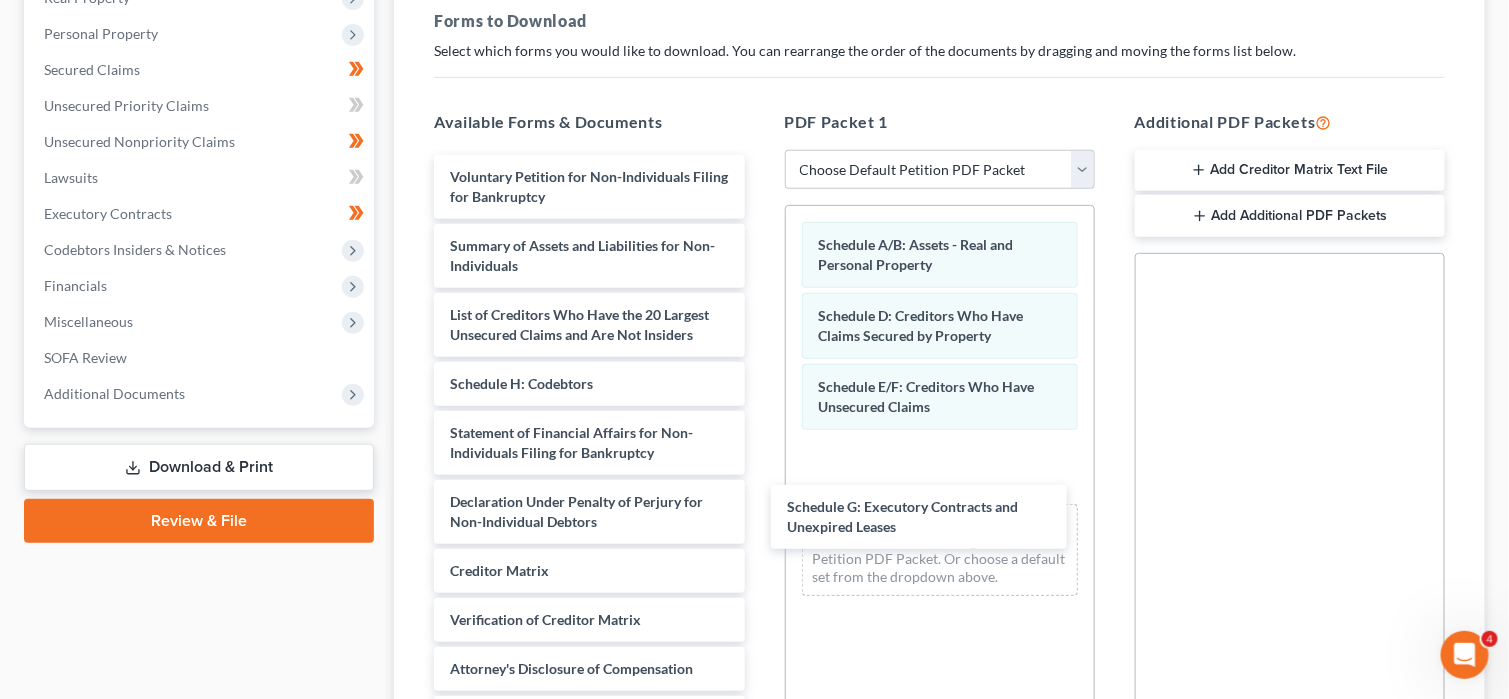 drag, startPoint x: 592, startPoint y: 390, endPoint x: 940, endPoint y: 503, distance: 365.8866 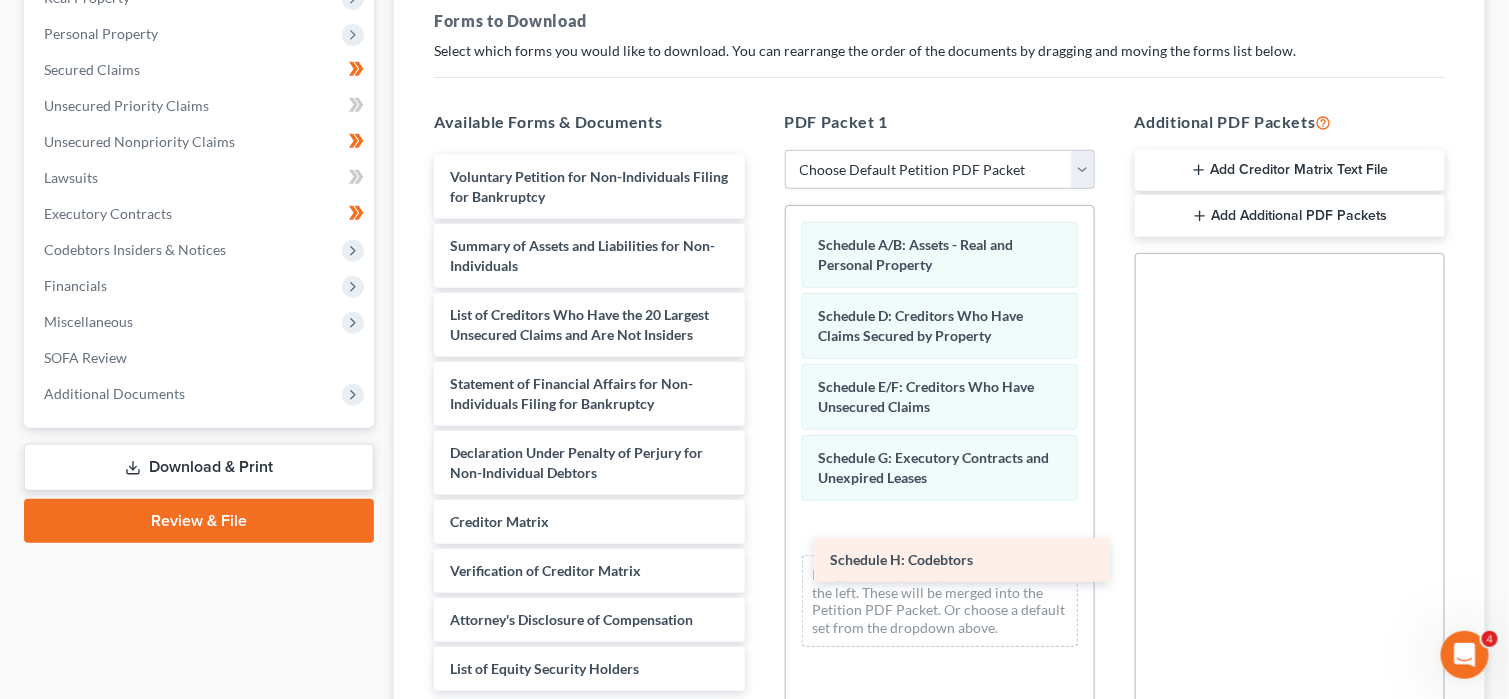 drag, startPoint x: 569, startPoint y: 387, endPoint x: 949, endPoint y: 565, distance: 419.62363 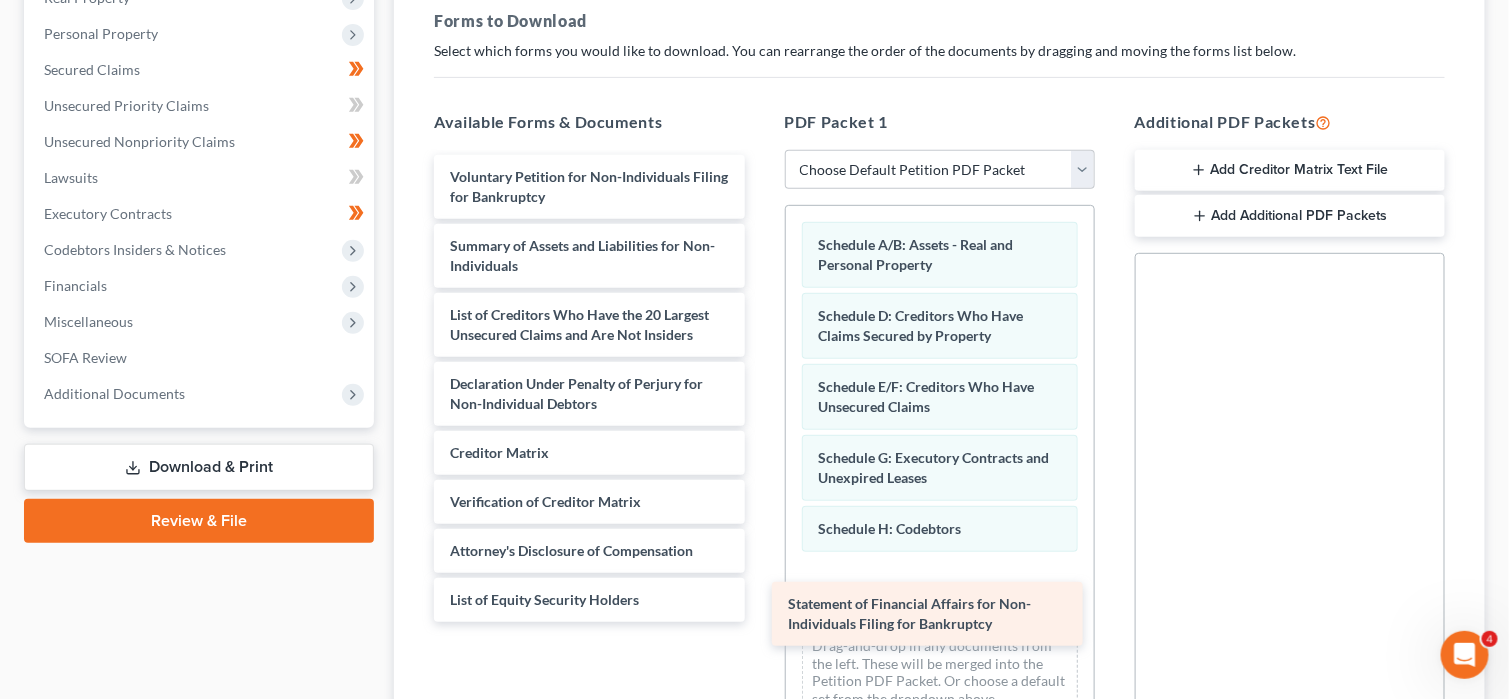 drag, startPoint x: 584, startPoint y: 390, endPoint x: 929, endPoint y: 594, distance: 400.80045 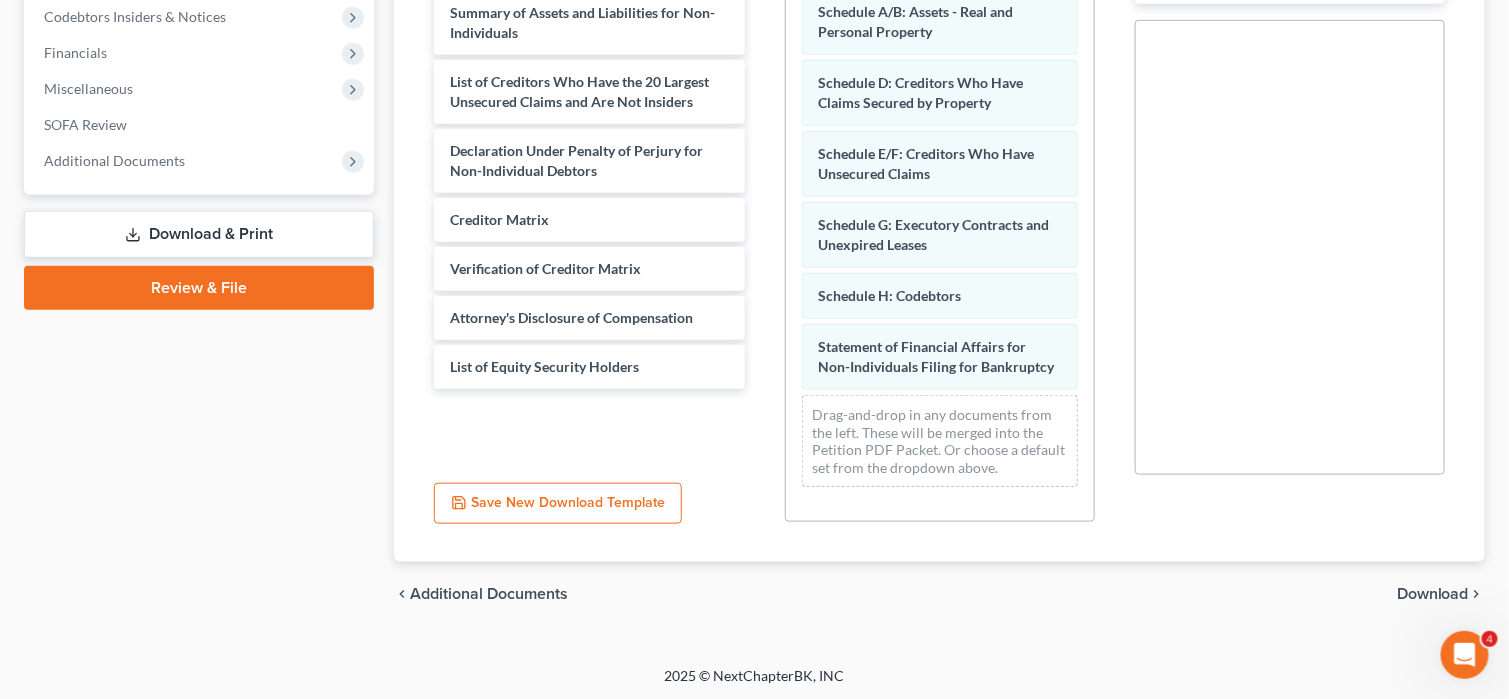 scroll, scrollTop: 534, scrollLeft: 0, axis: vertical 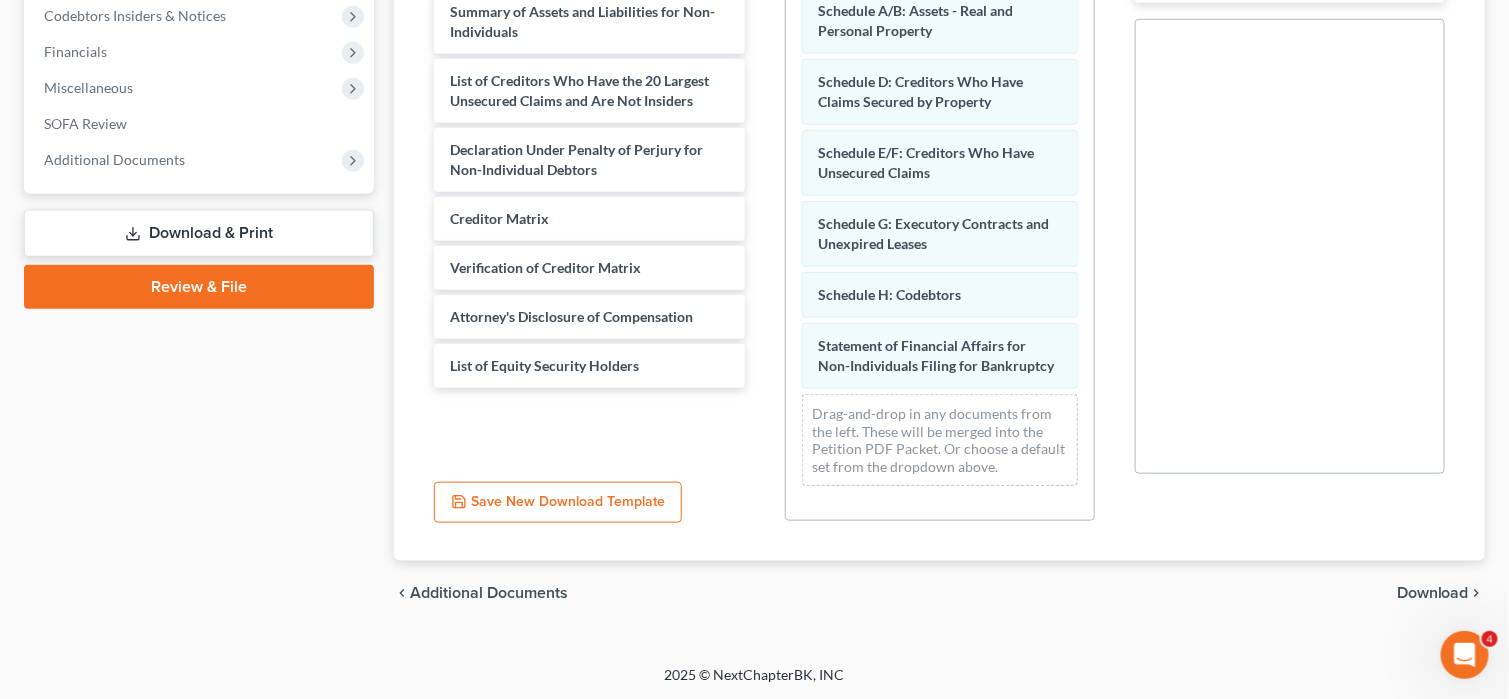 click on "Download" at bounding box center [1433, 593] 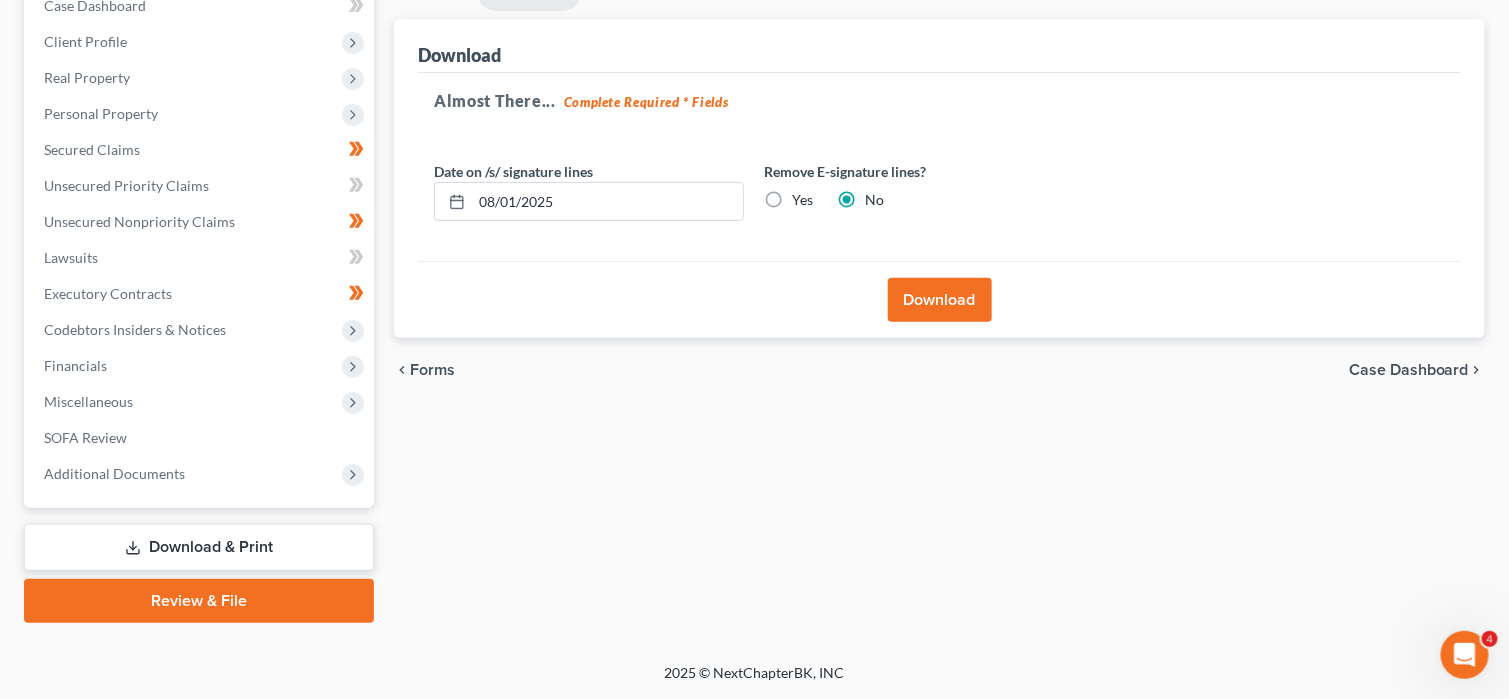 scroll, scrollTop: 217, scrollLeft: 0, axis: vertical 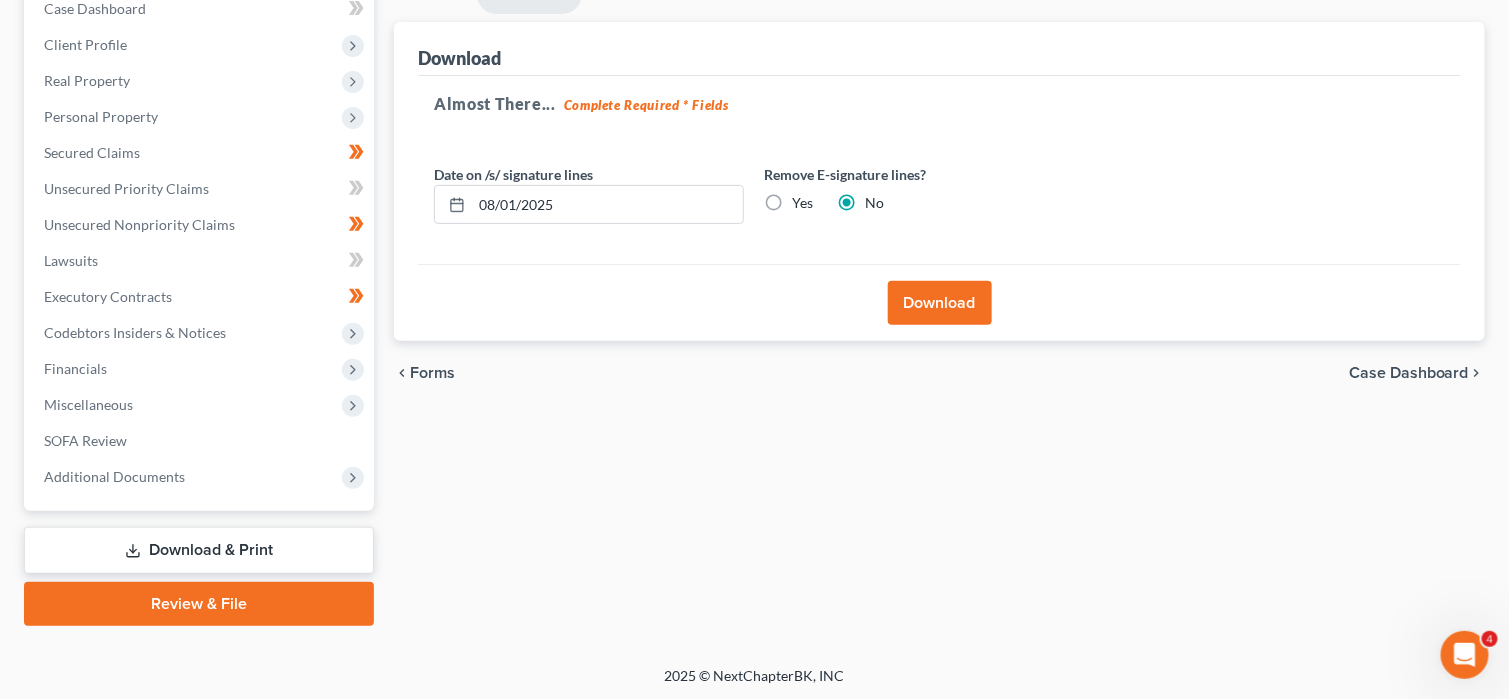 click on "Download" at bounding box center [940, 303] 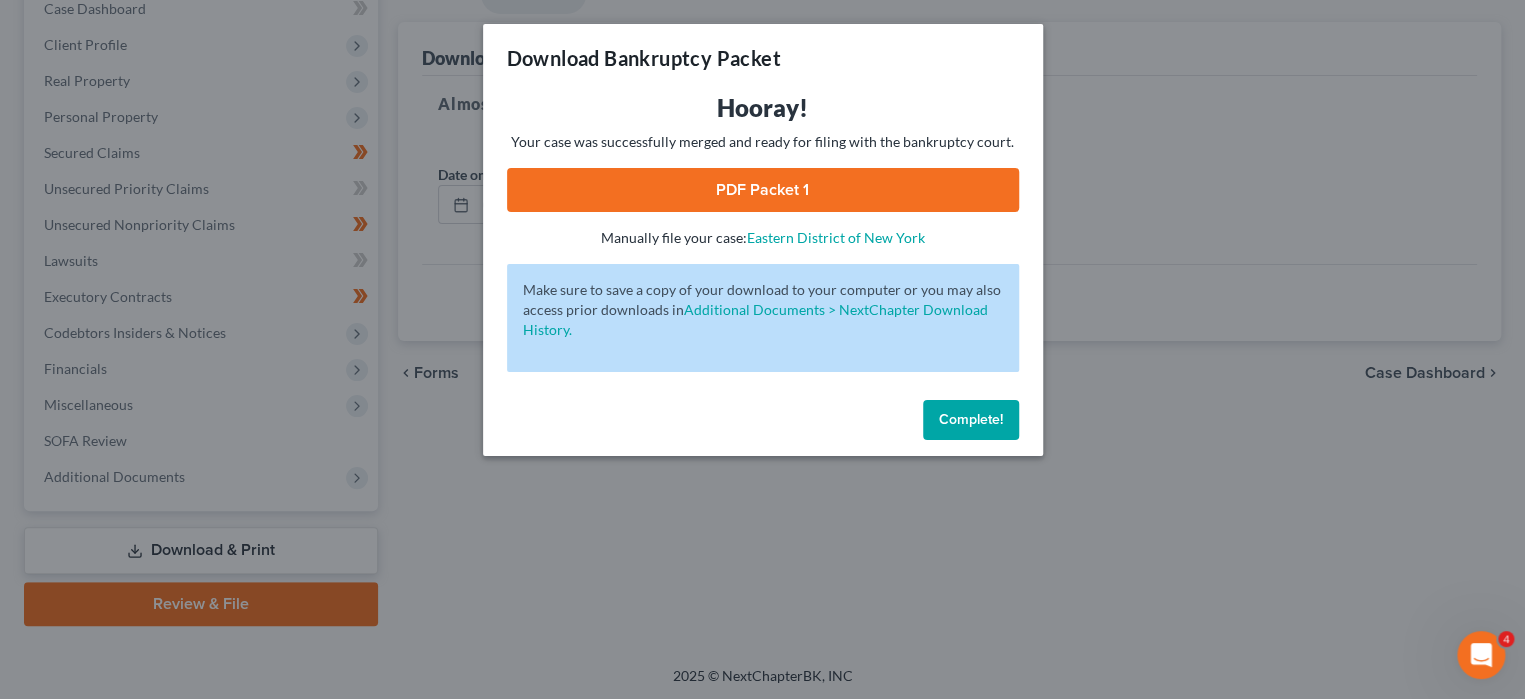 click on "PDF Packet 1" at bounding box center (763, 190) 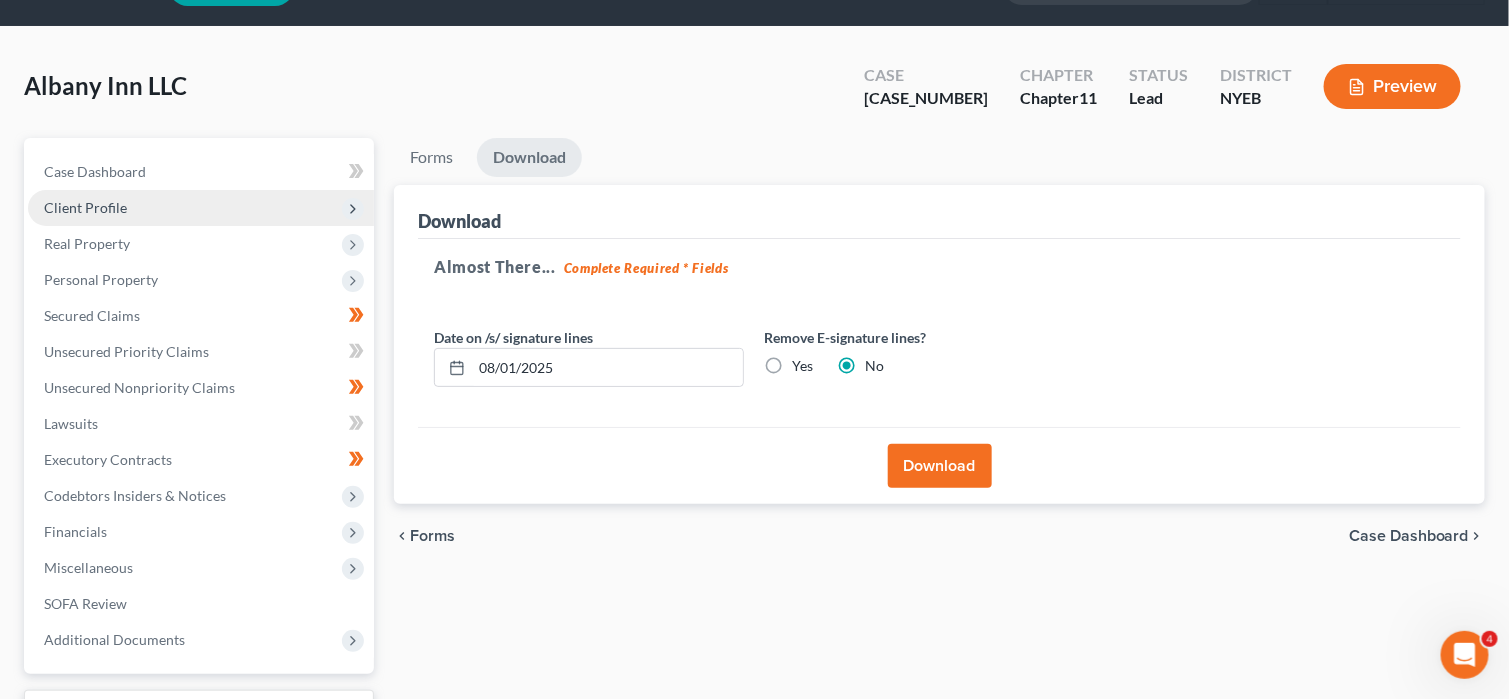 scroll, scrollTop: 0, scrollLeft: 0, axis: both 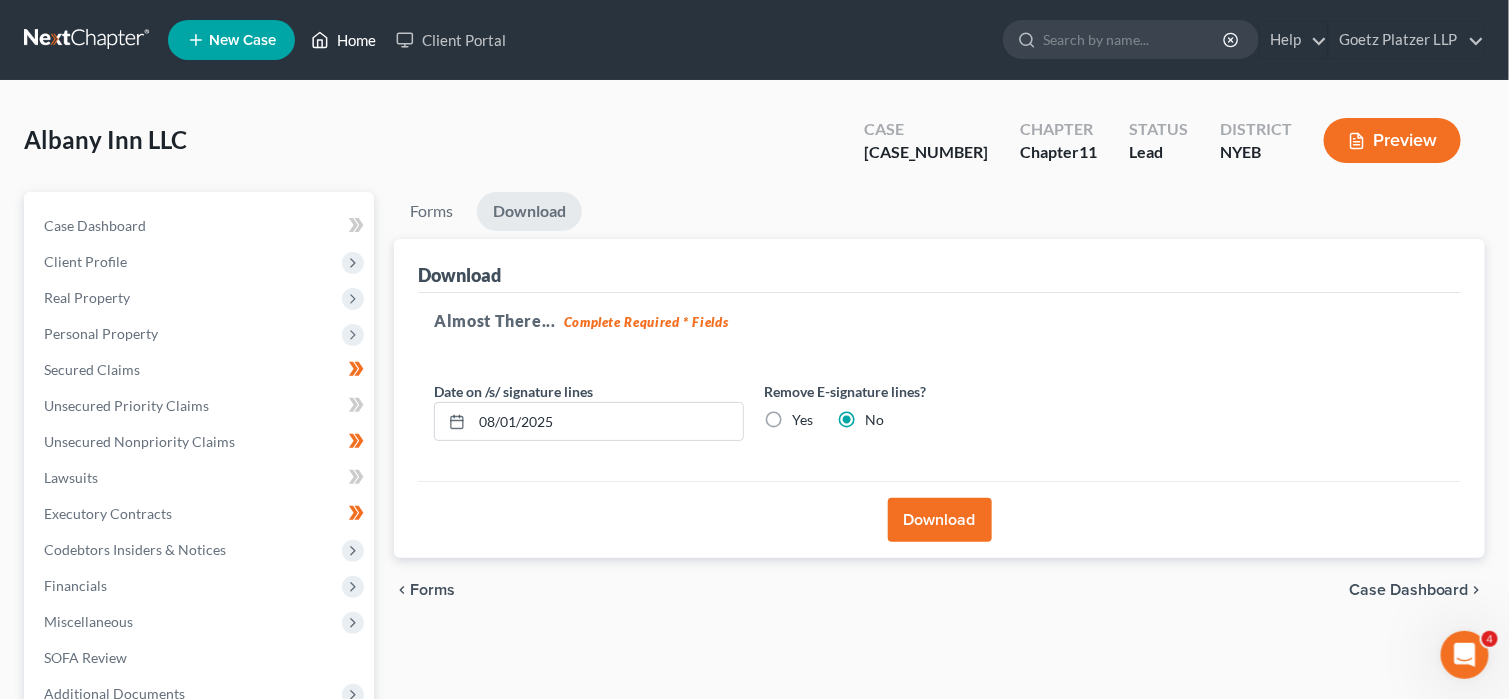 click on "Home" at bounding box center (343, 40) 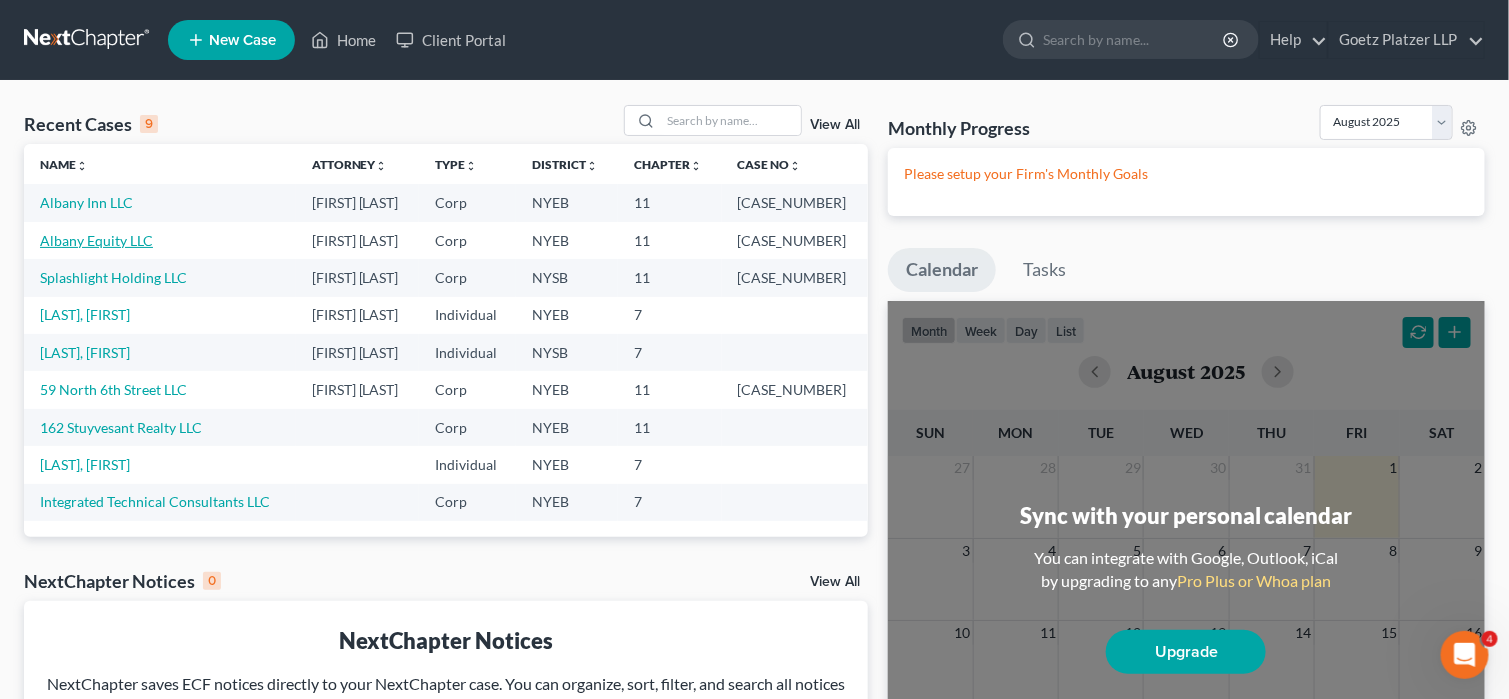 click on "Albany Equity LLC" at bounding box center (96, 240) 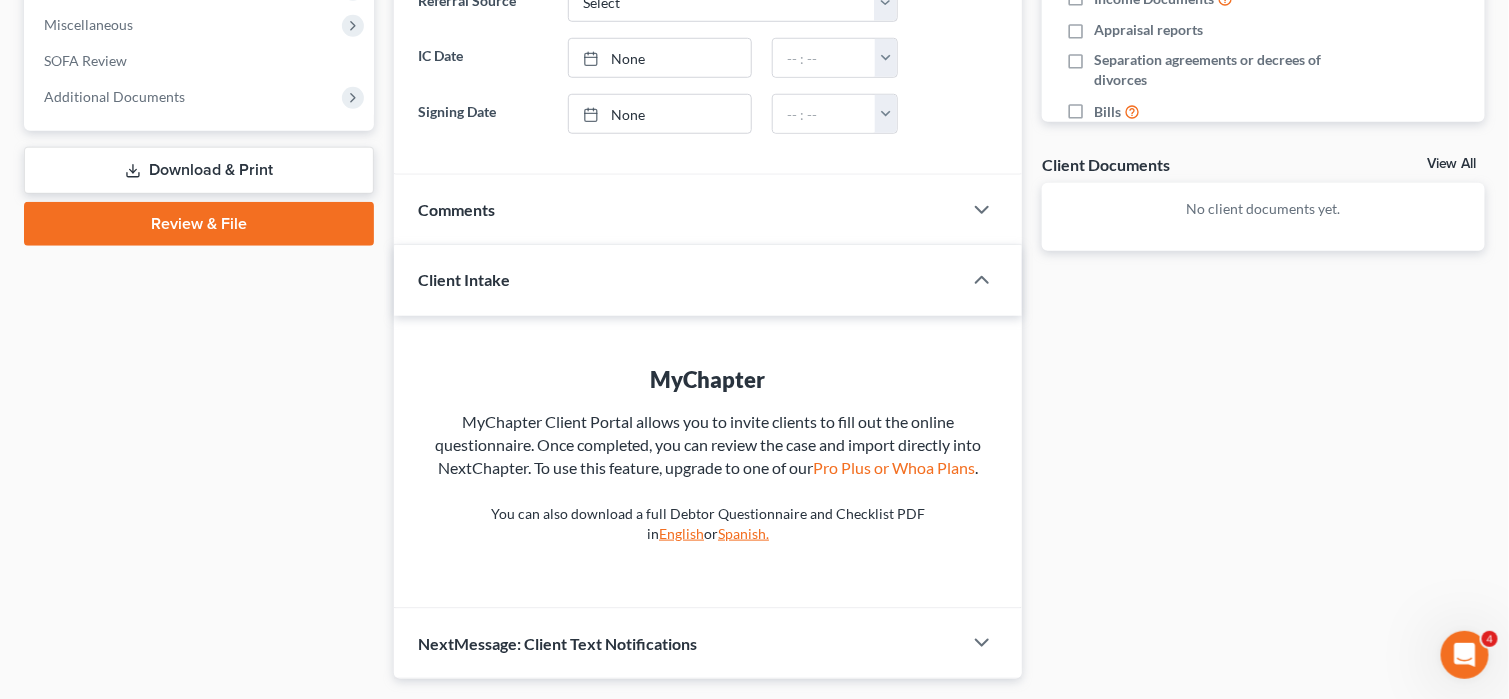 scroll, scrollTop: 600, scrollLeft: 0, axis: vertical 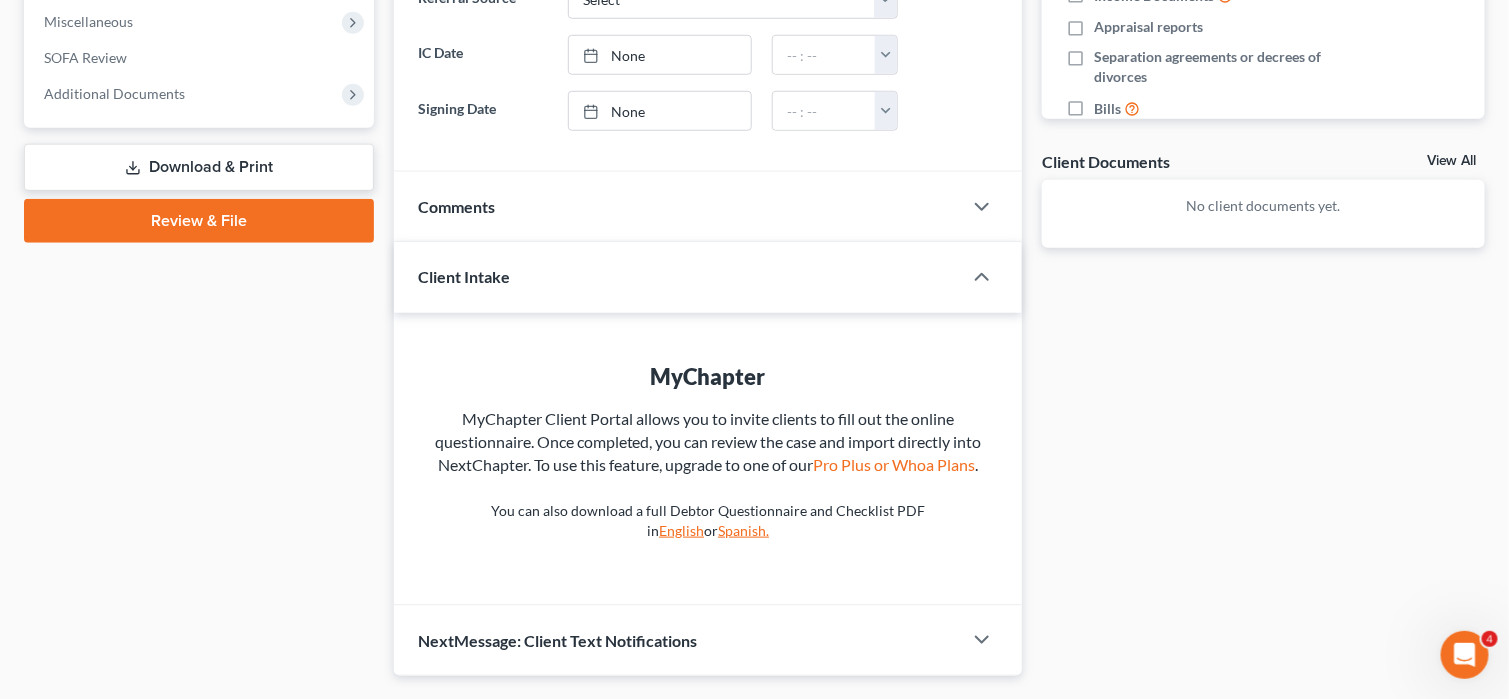 click on "Download & Print" at bounding box center [199, 167] 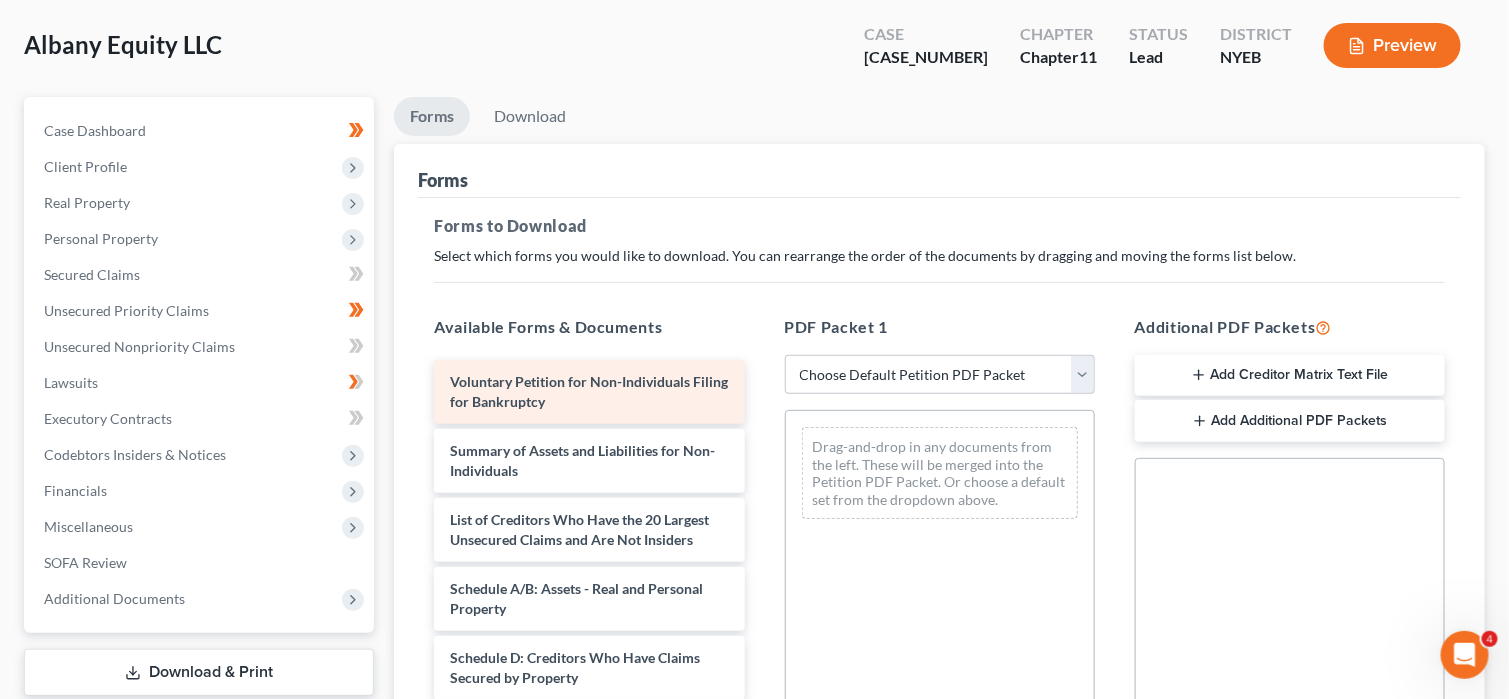 scroll, scrollTop: 200, scrollLeft: 0, axis: vertical 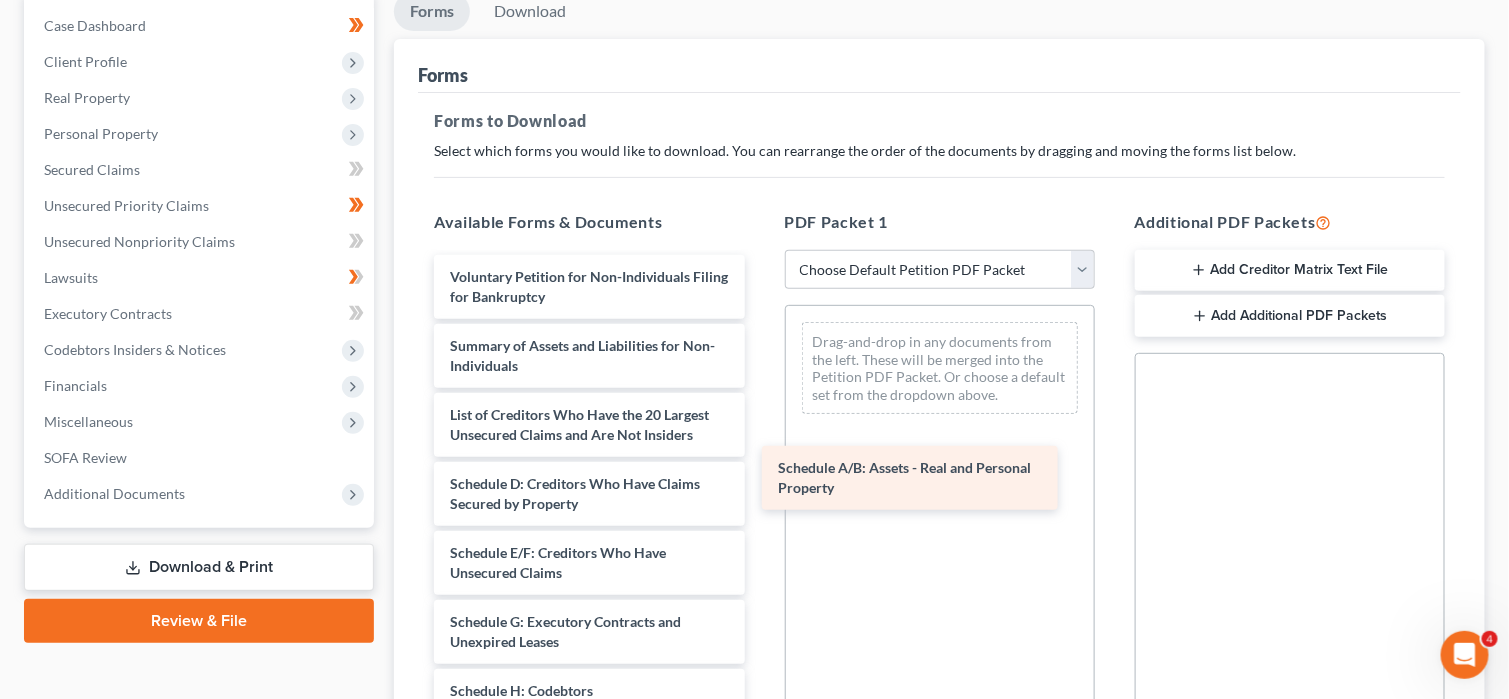 drag, startPoint x: 564, startPoint y: 486, endPoint x: 892, endPoint y: 471, distance: 328.3428 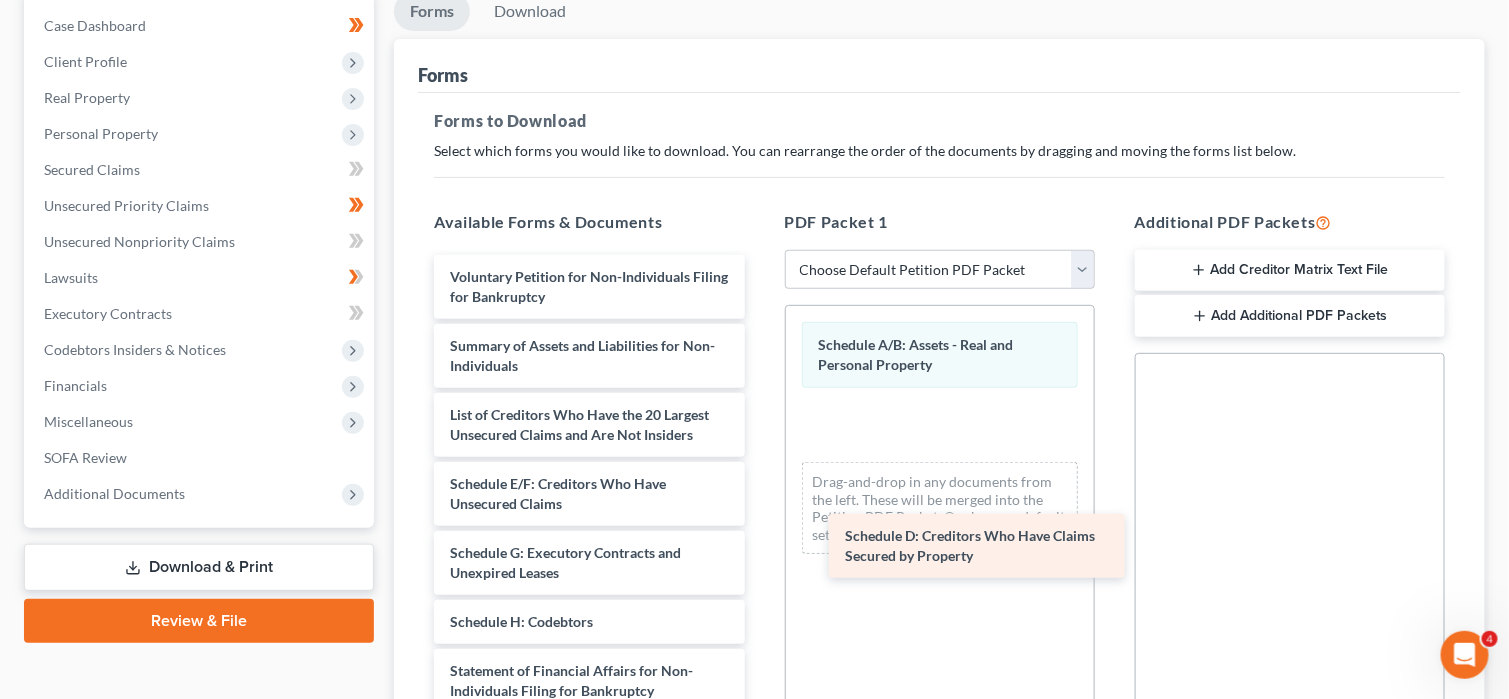 drag, startPoint x: 570, startPoint y: 490, endPoint x: 973, endPoint y: 533, distance: 405.28757 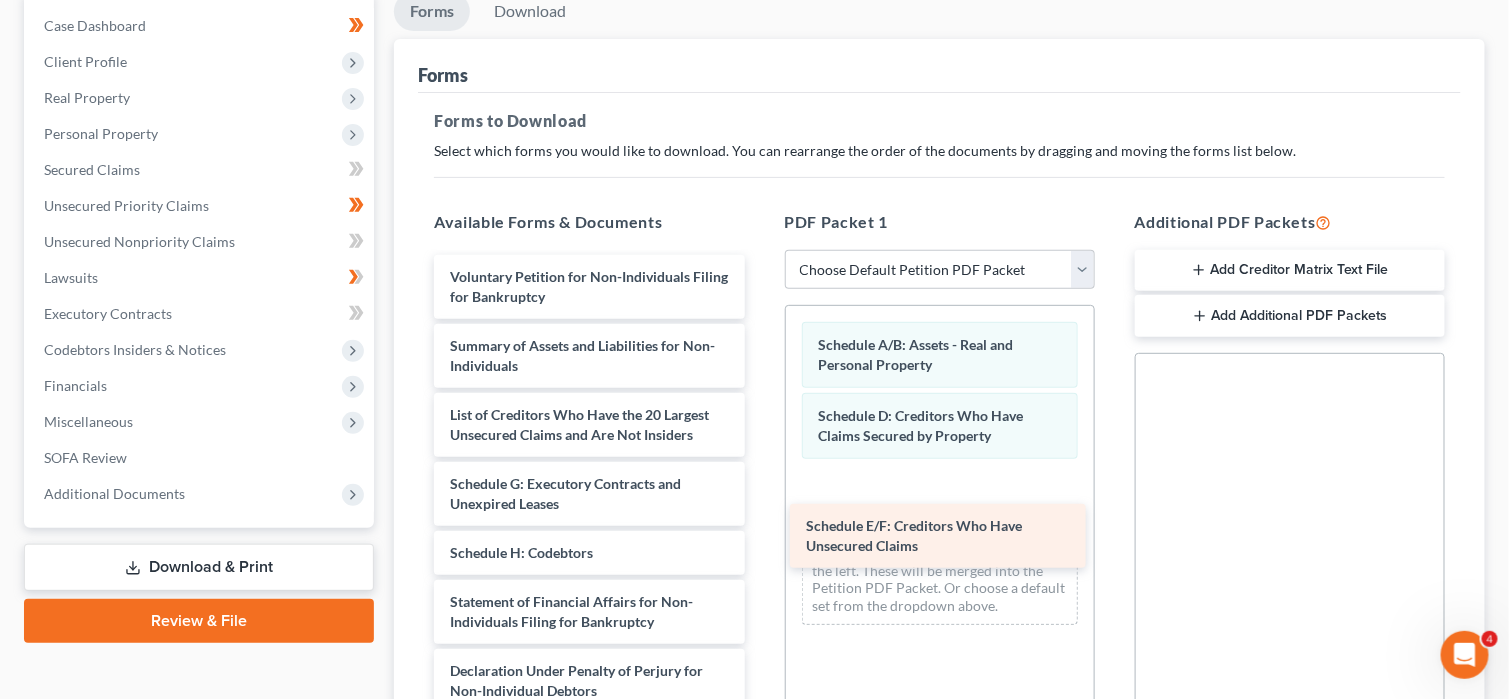 drag, startPoint x: 552, startPoint y: 488, endPoint x: 905, endPoint y: 529, distance: 355.37305 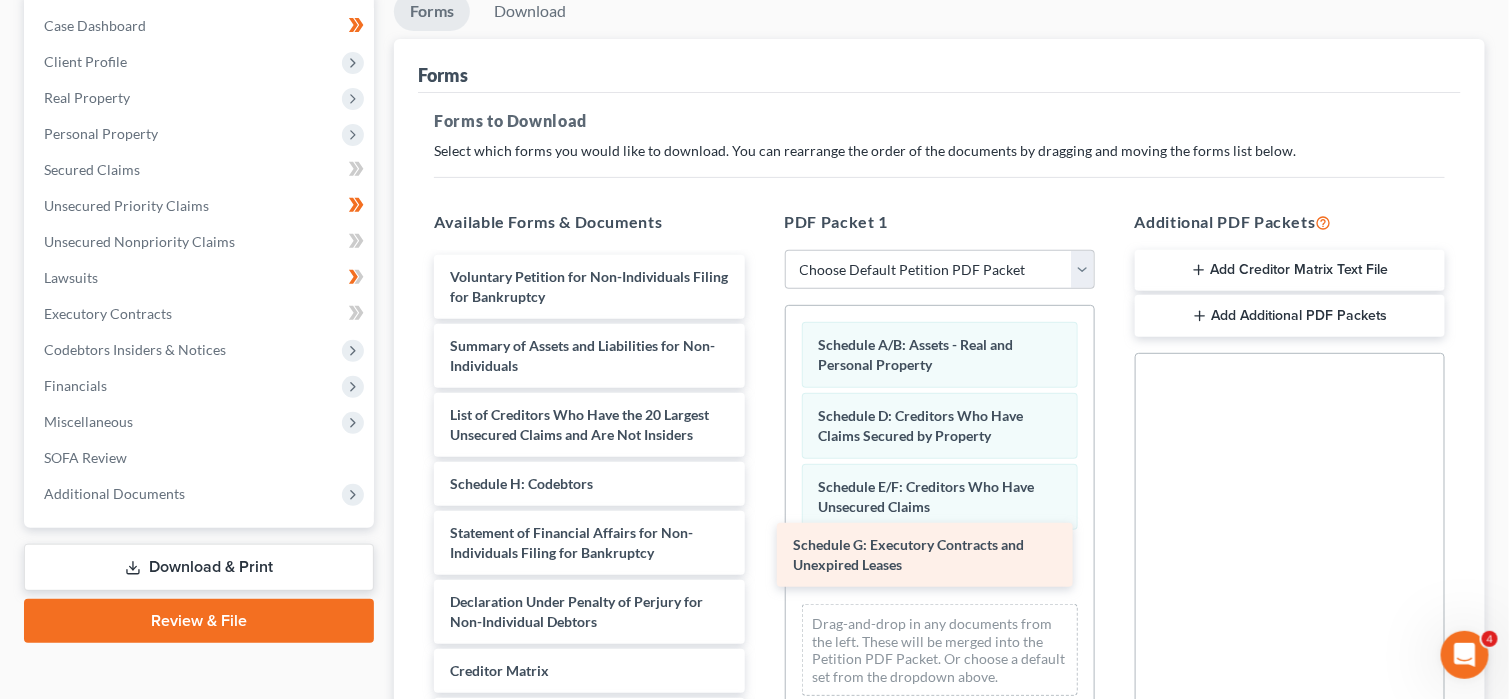 drag, startPoint x: 557, startPoint y: 488, endPoint x: 919, endPoint y: 550, distance: 367.27103 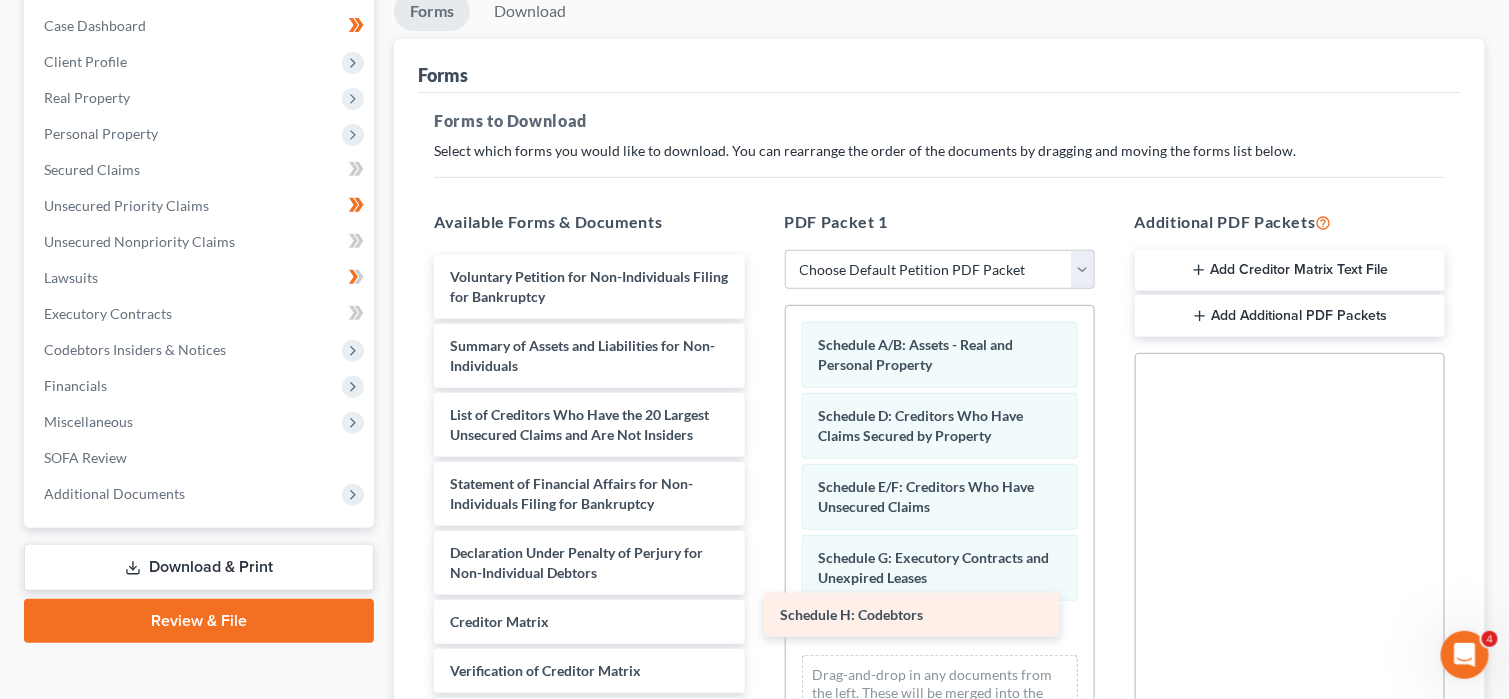 drag, startPoint x: 556, startPoint y: 480, endPoint x: 942, endPoint y: 605, distance: 405.73514 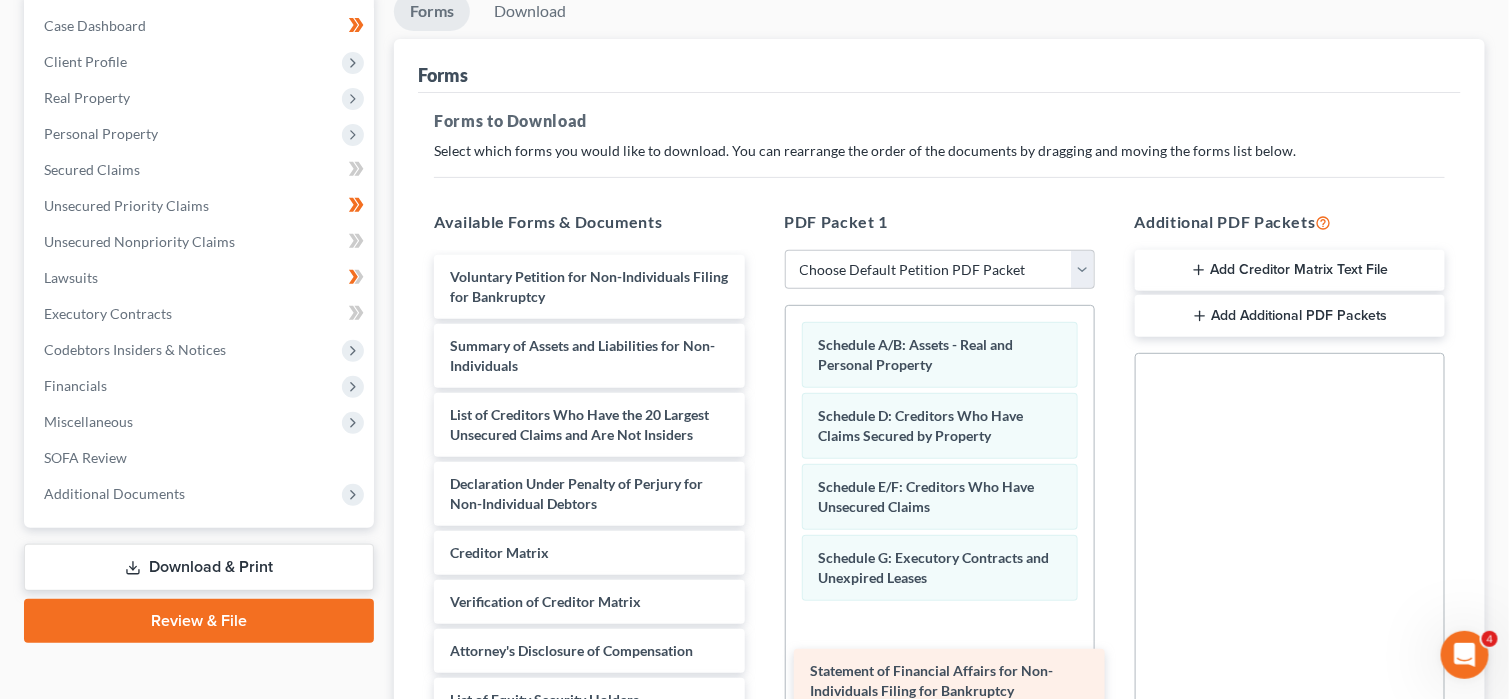 drag, startPoint x: 594, startPoint y: 493, endPoint x: 954, endPoint y: 668, distance: 400.28116 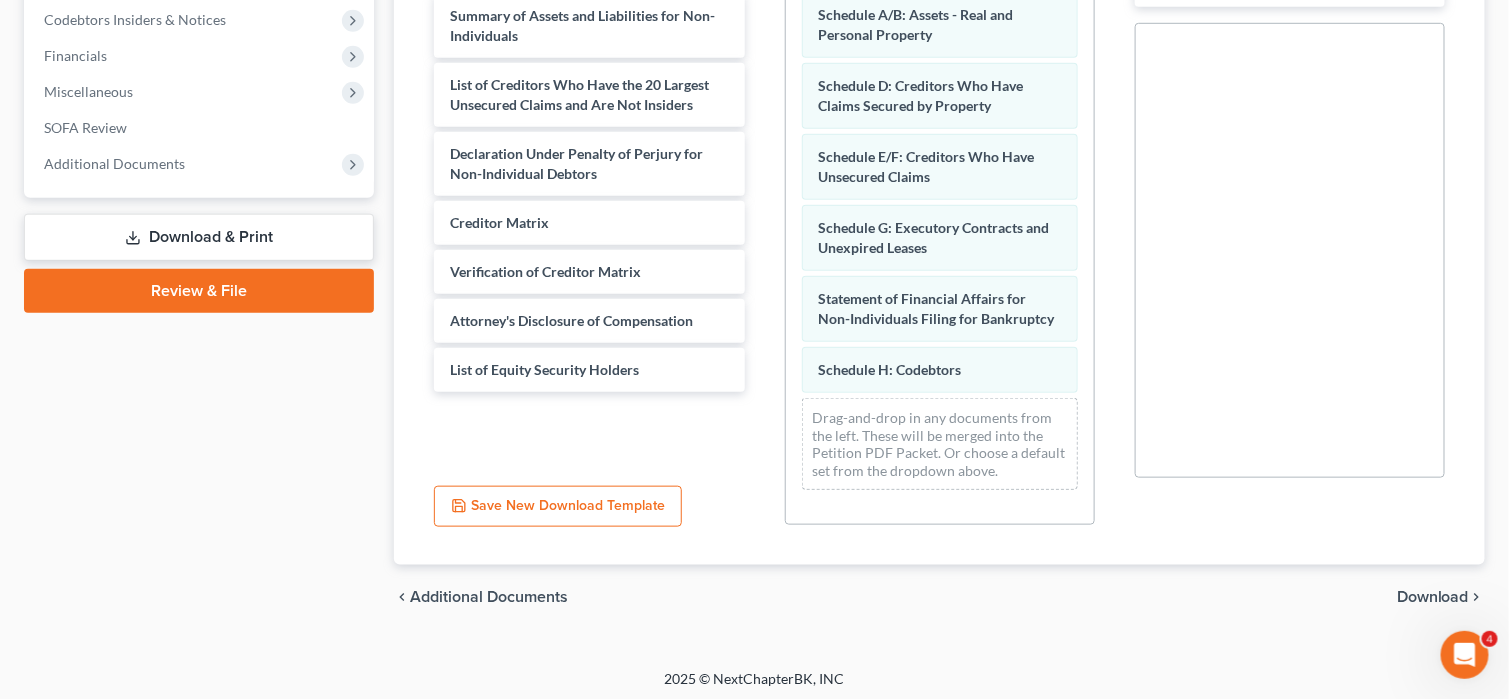 scroll, scrollTop: 534, scrollLeft: 0, axis: vertical 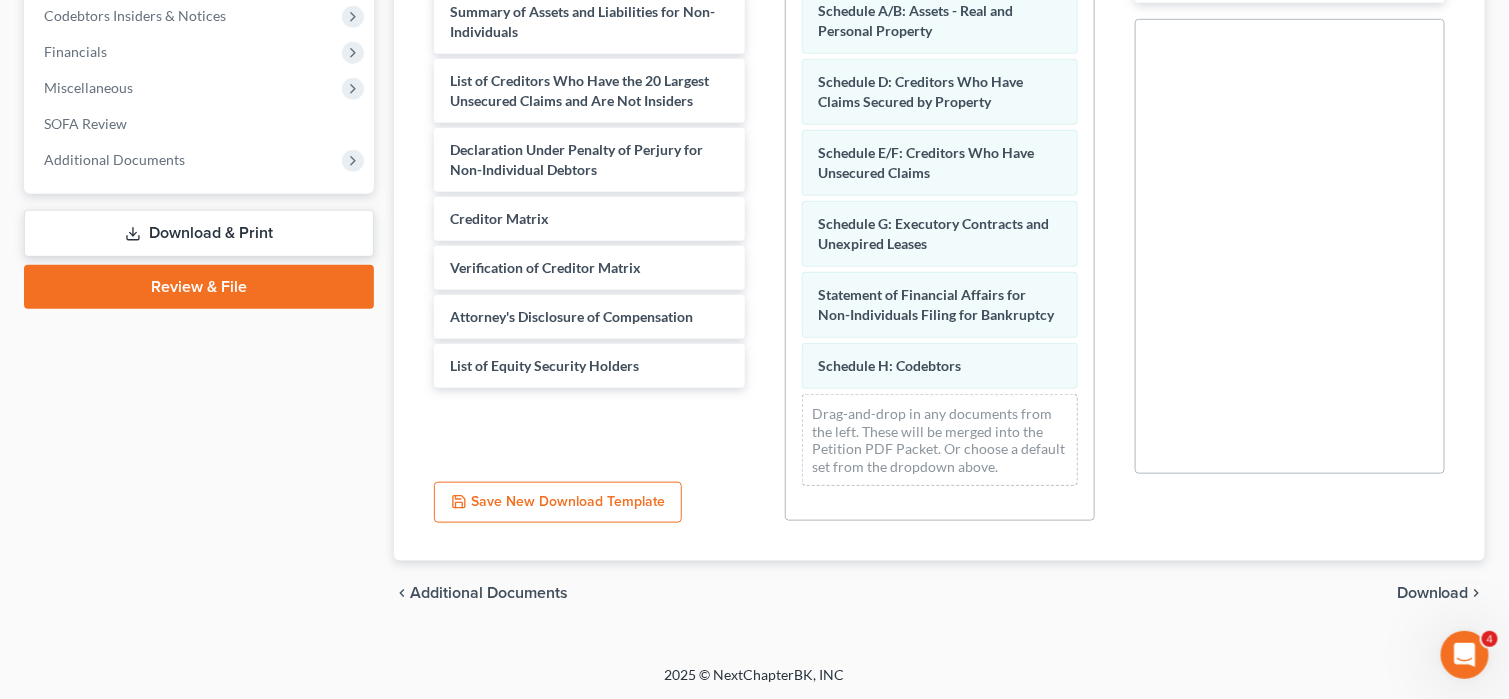 click on "Download" at bounding box center (1433, 593) 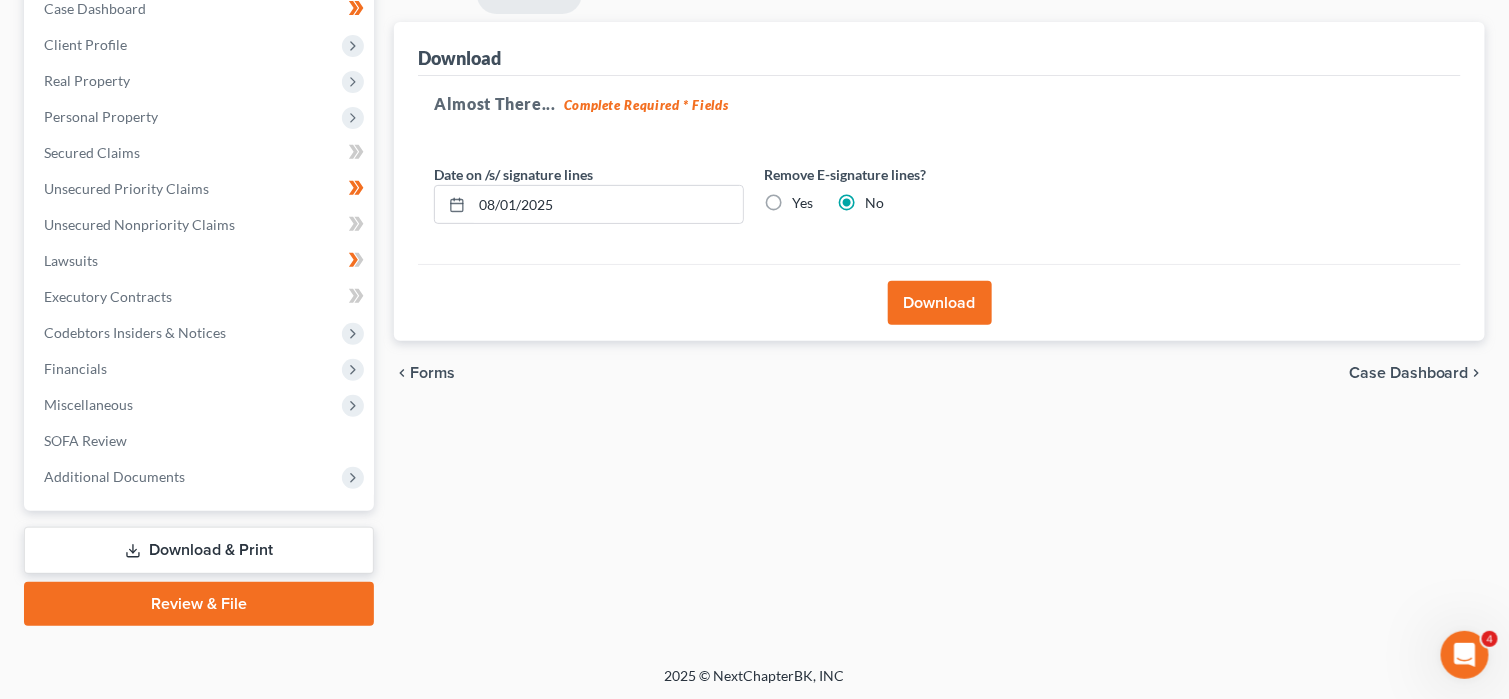 click on "Download" at bounding box center (940, 303) 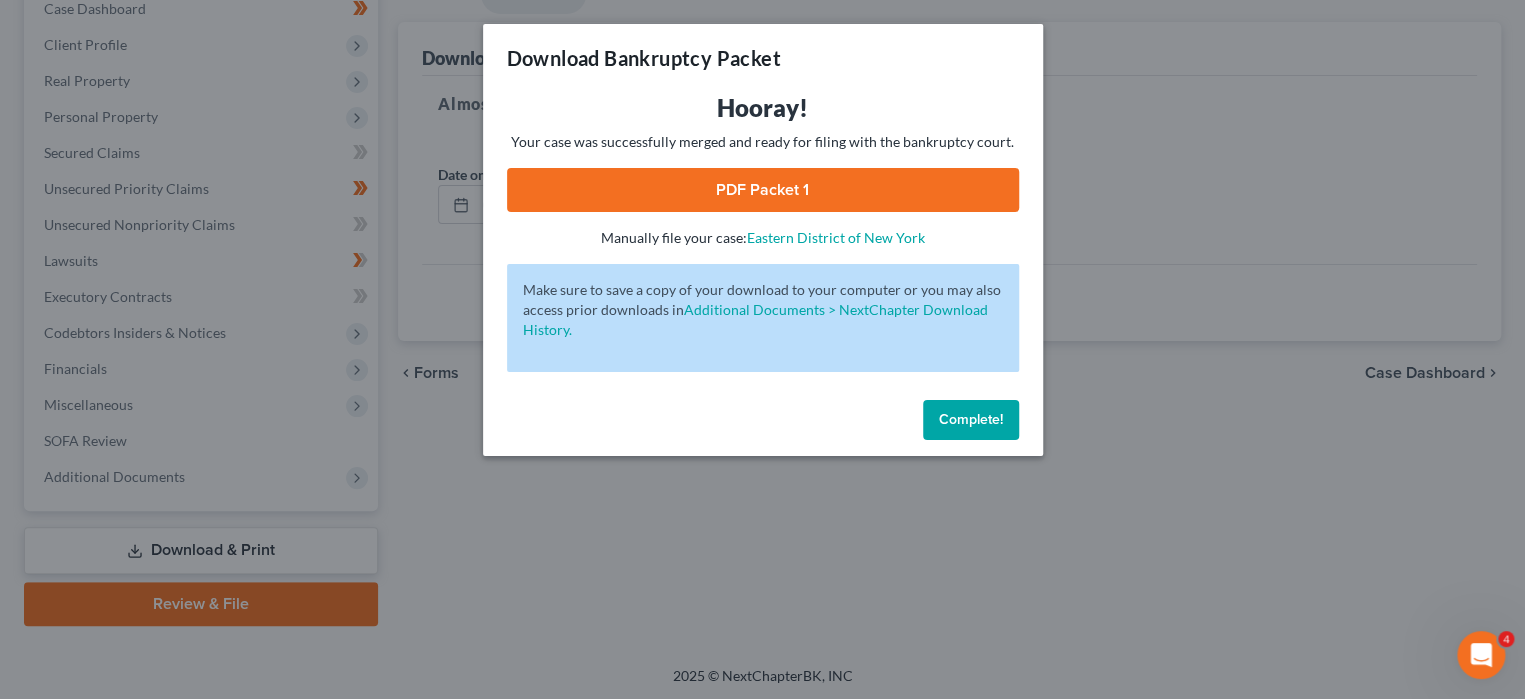 click on "PDF Packet 1" at bounding box center [763, 190] 